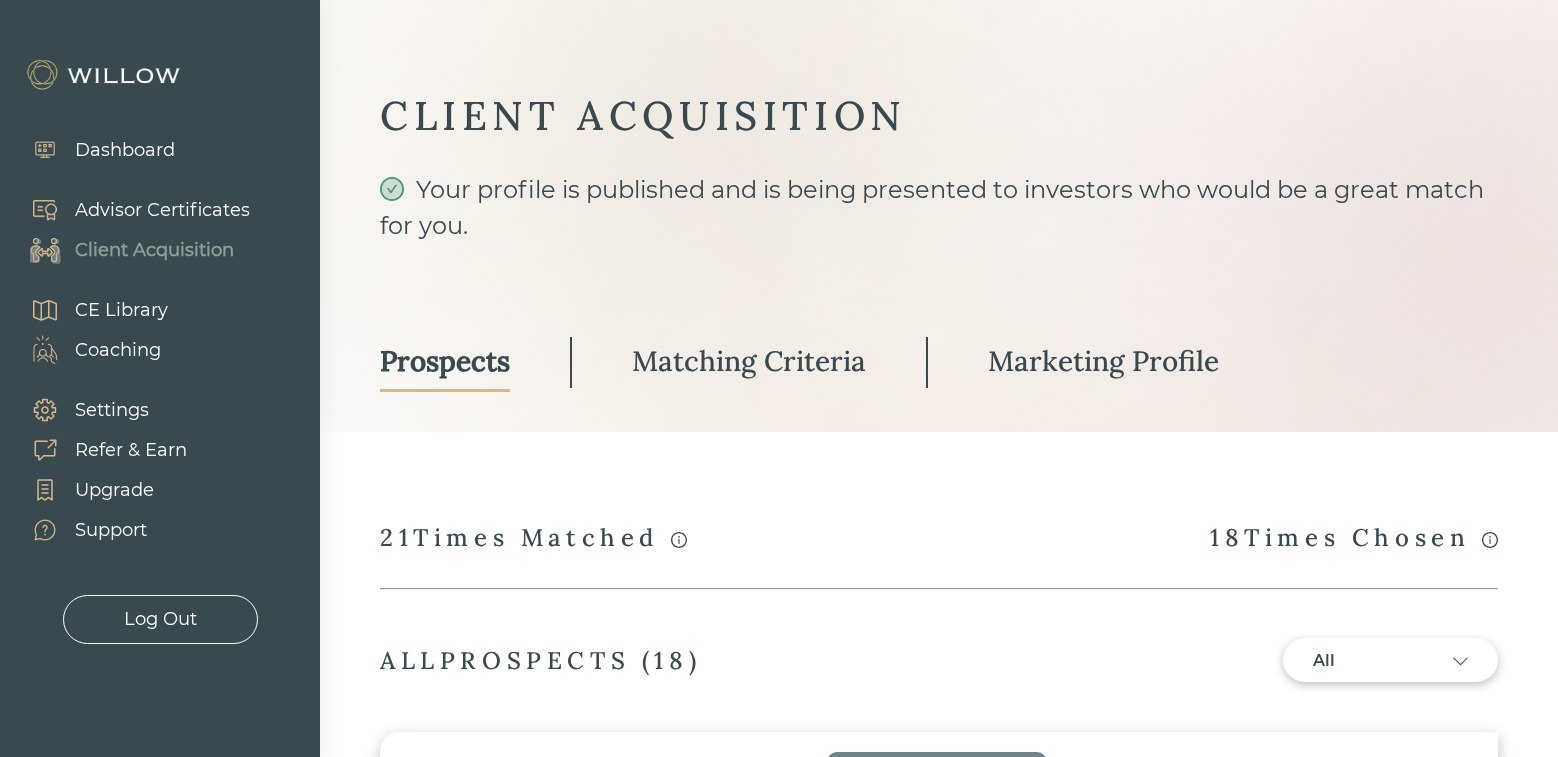 select on "3" 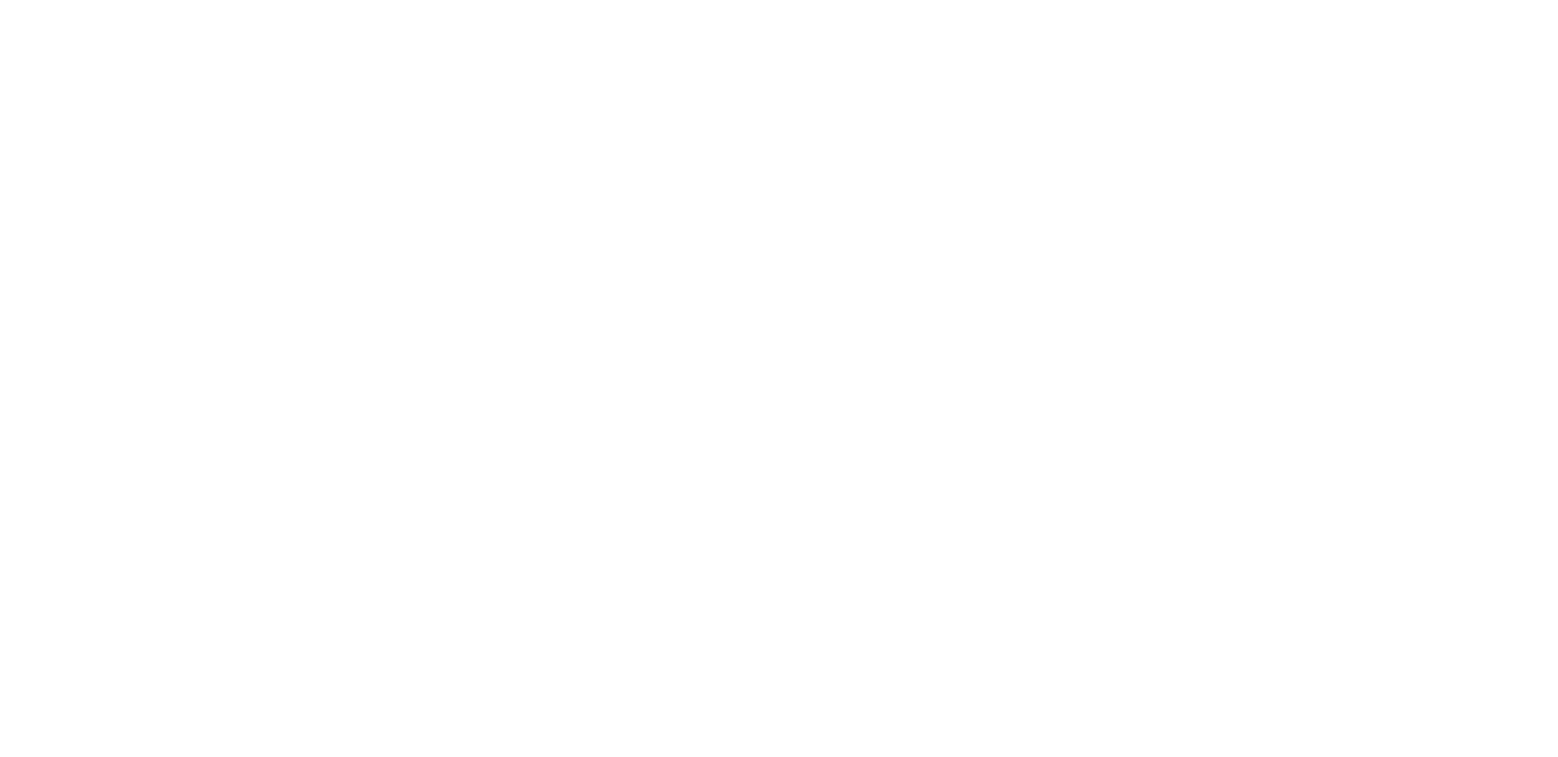 scroll, scrollTop: 0, scrollLeft: 0, axis: both 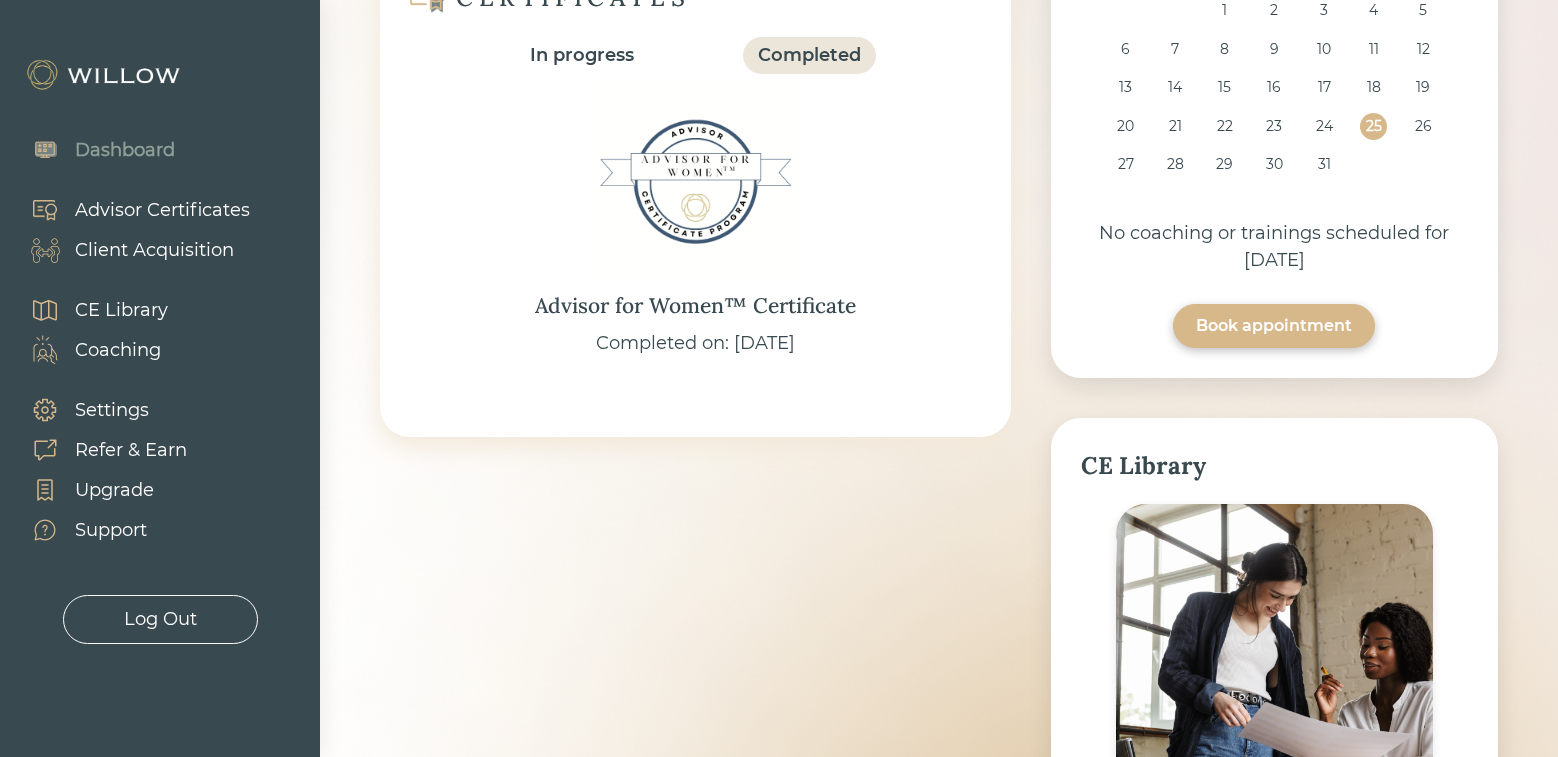 click on "Client Acquisition" at bounding box center (154, 250) 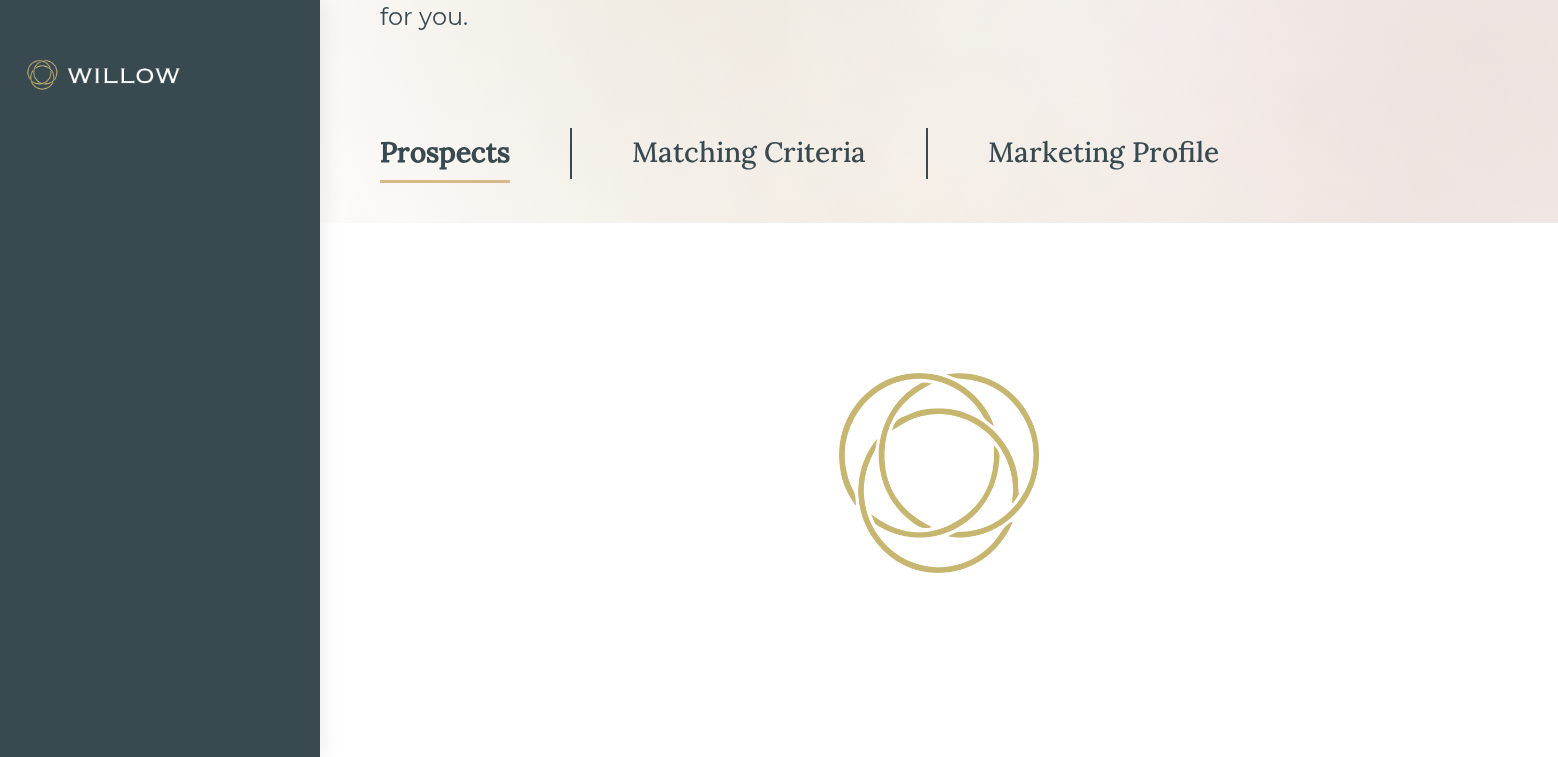 scroll, scrollTop: 272, scrollLeft: 0, axis: vertical 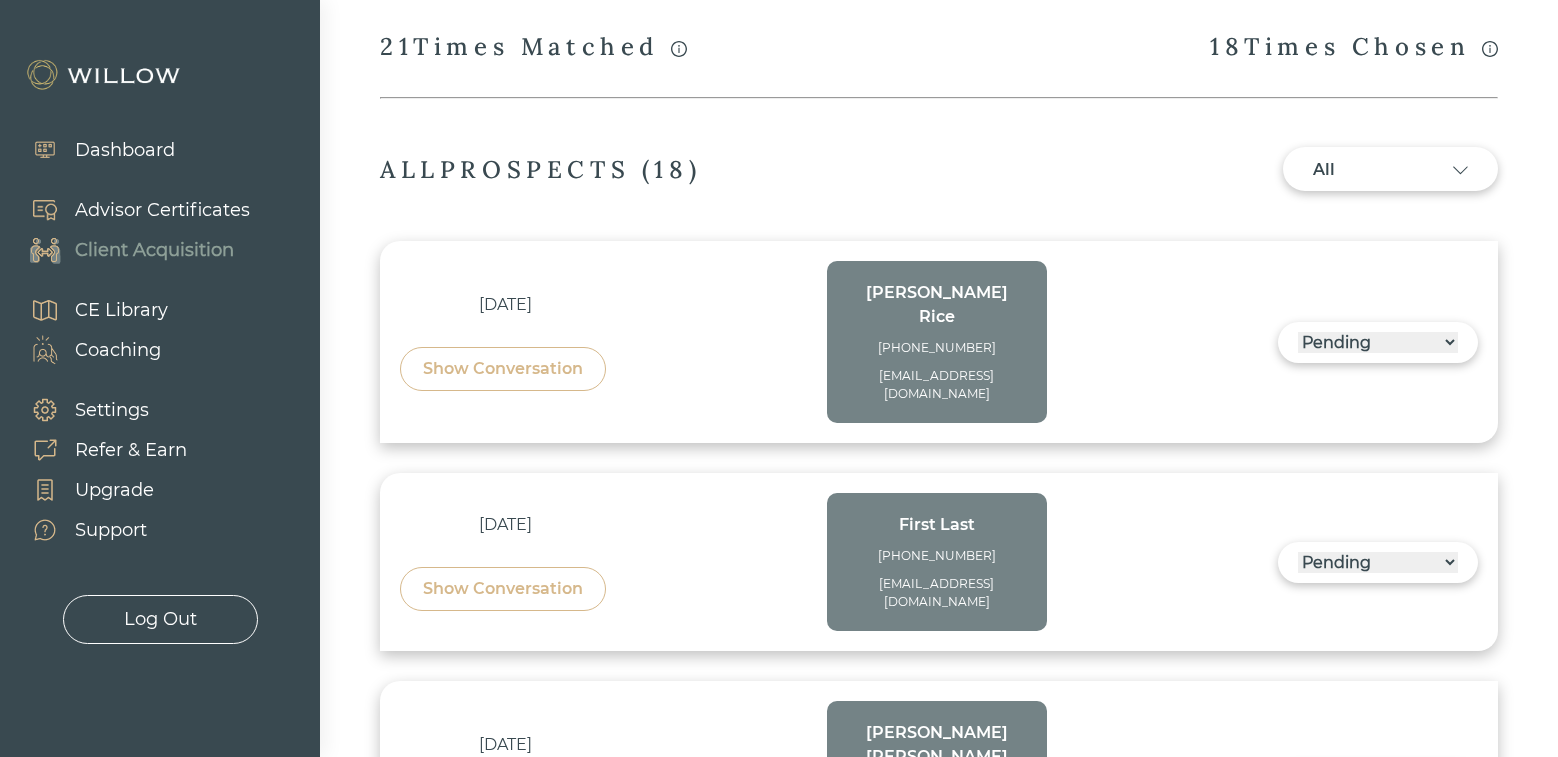 click on "Show Conversation" at bounding box center [503, 369] 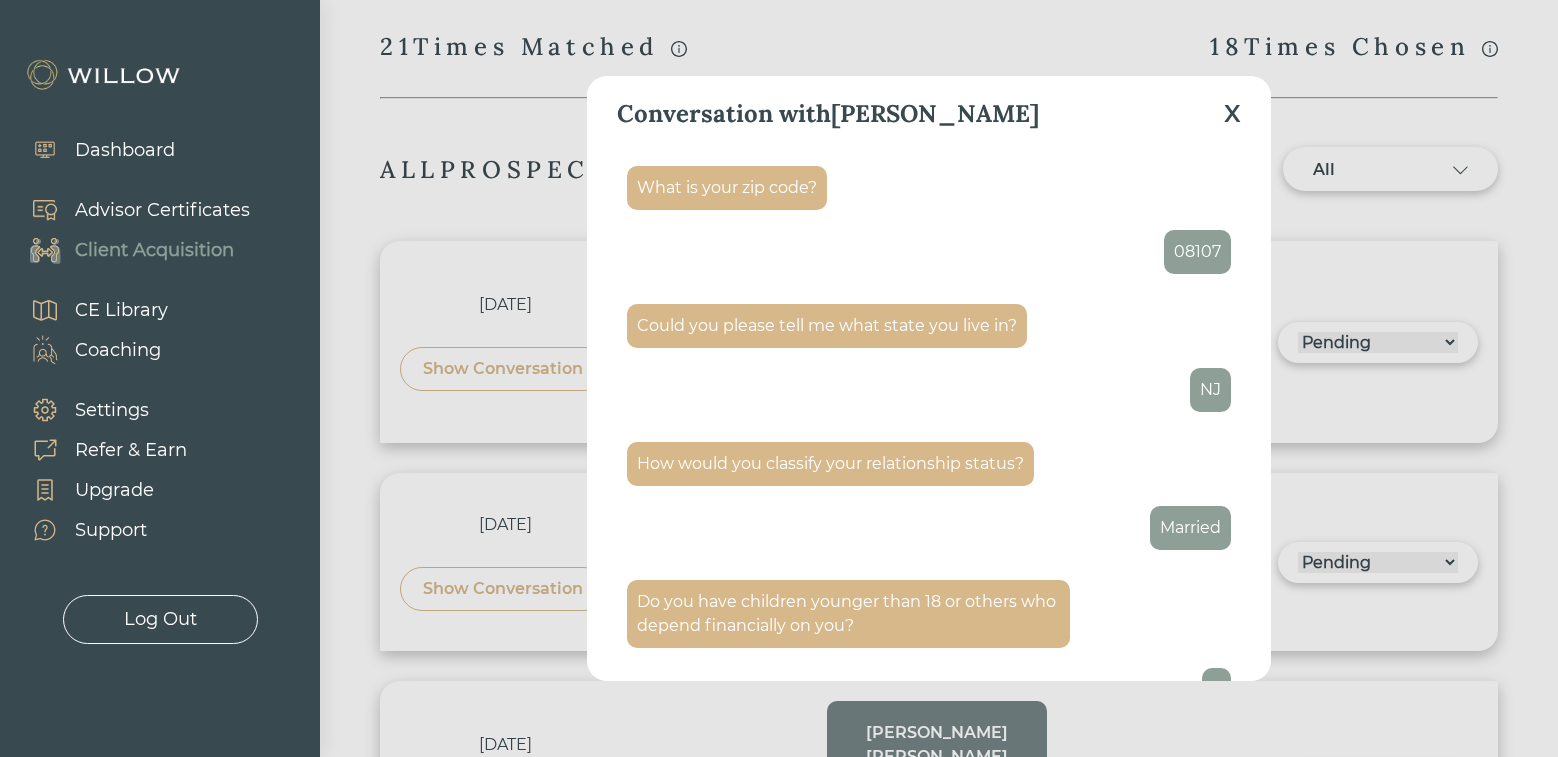 scroll, scrollTop: 0, scrollLeft: 0, axis: both 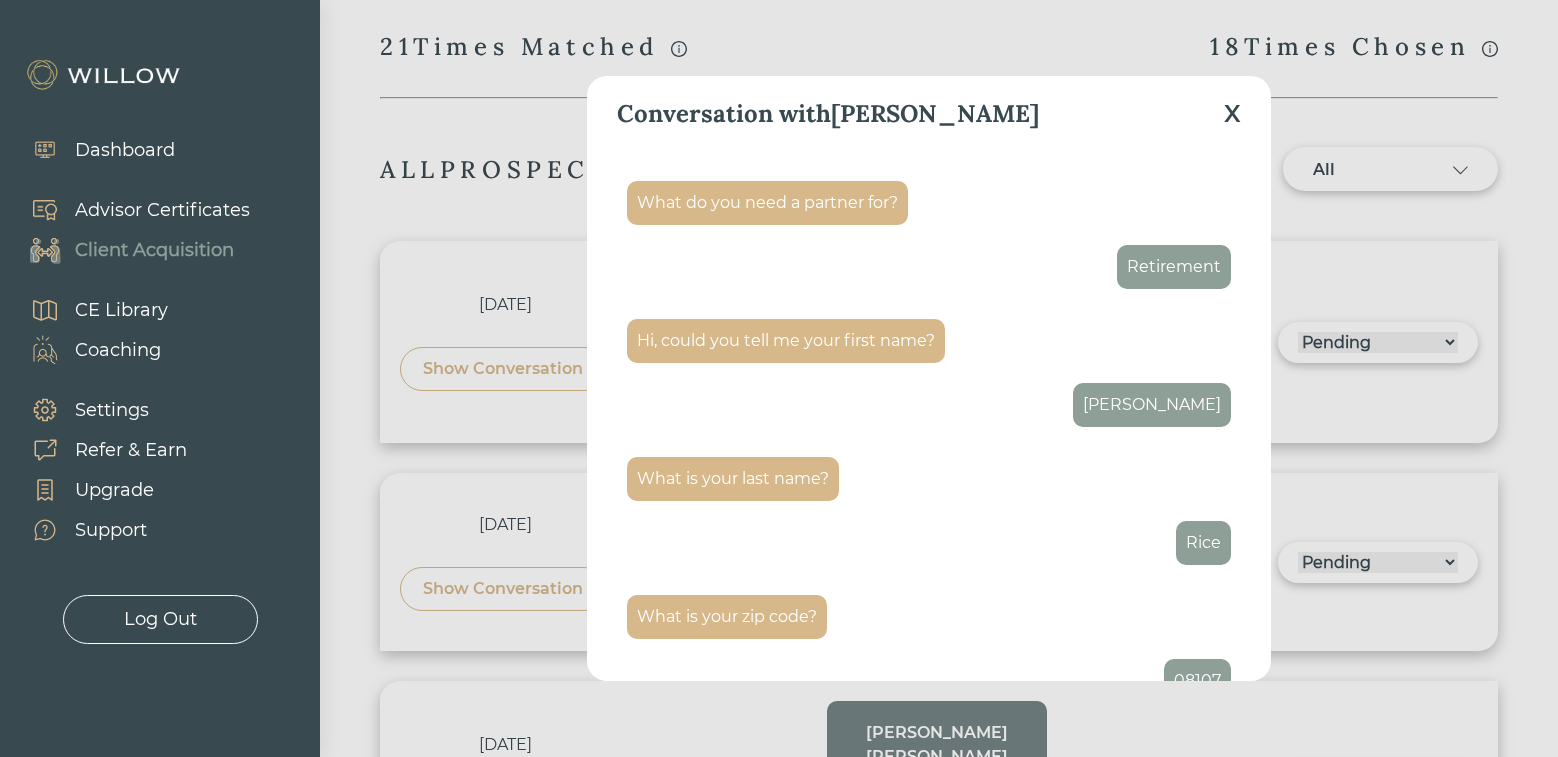 click on "Conversation with  Patricia X" at bounding box center [928, 114] 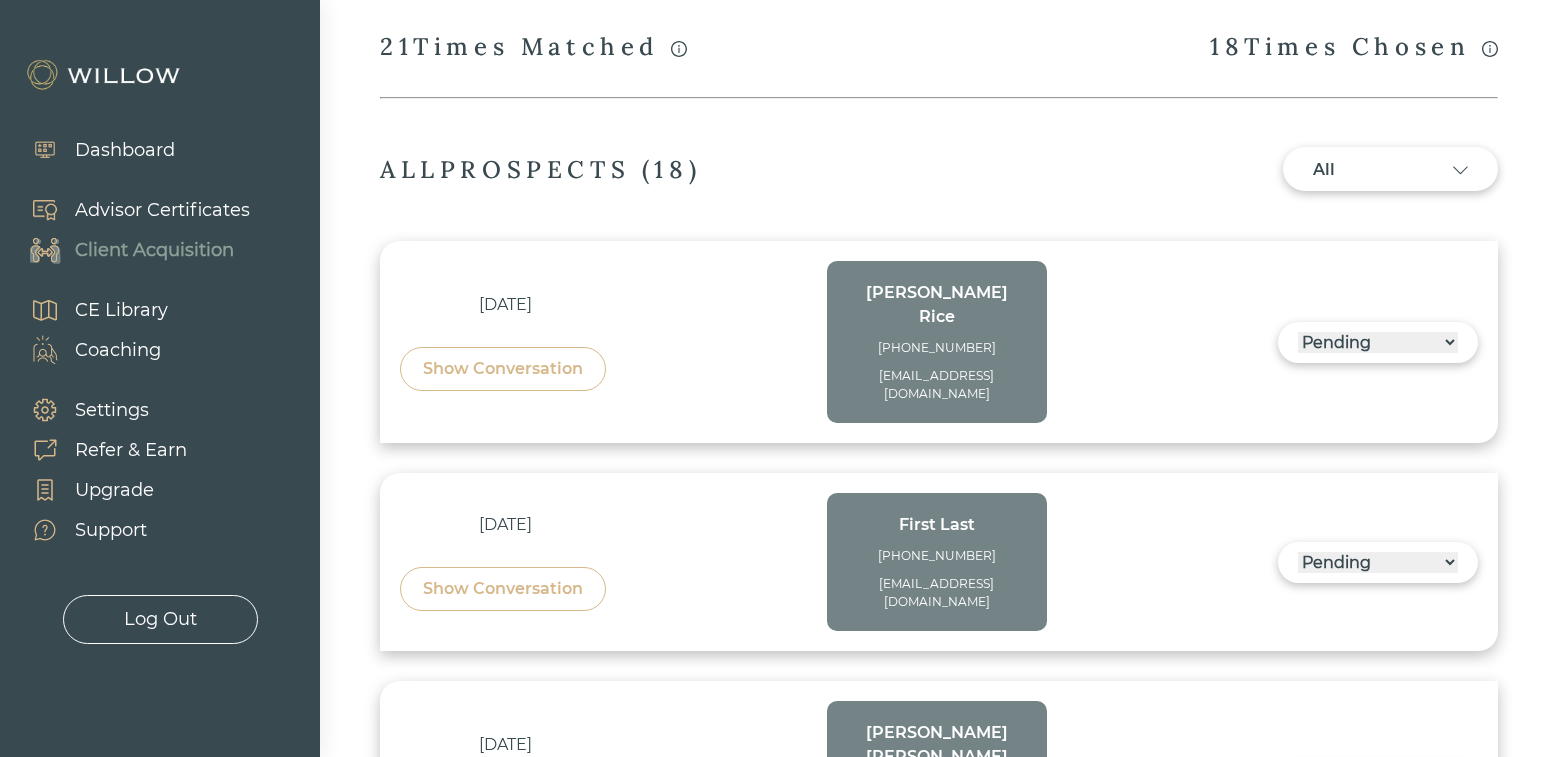 click on "Show Conversation" at bounding box center (503, 369) 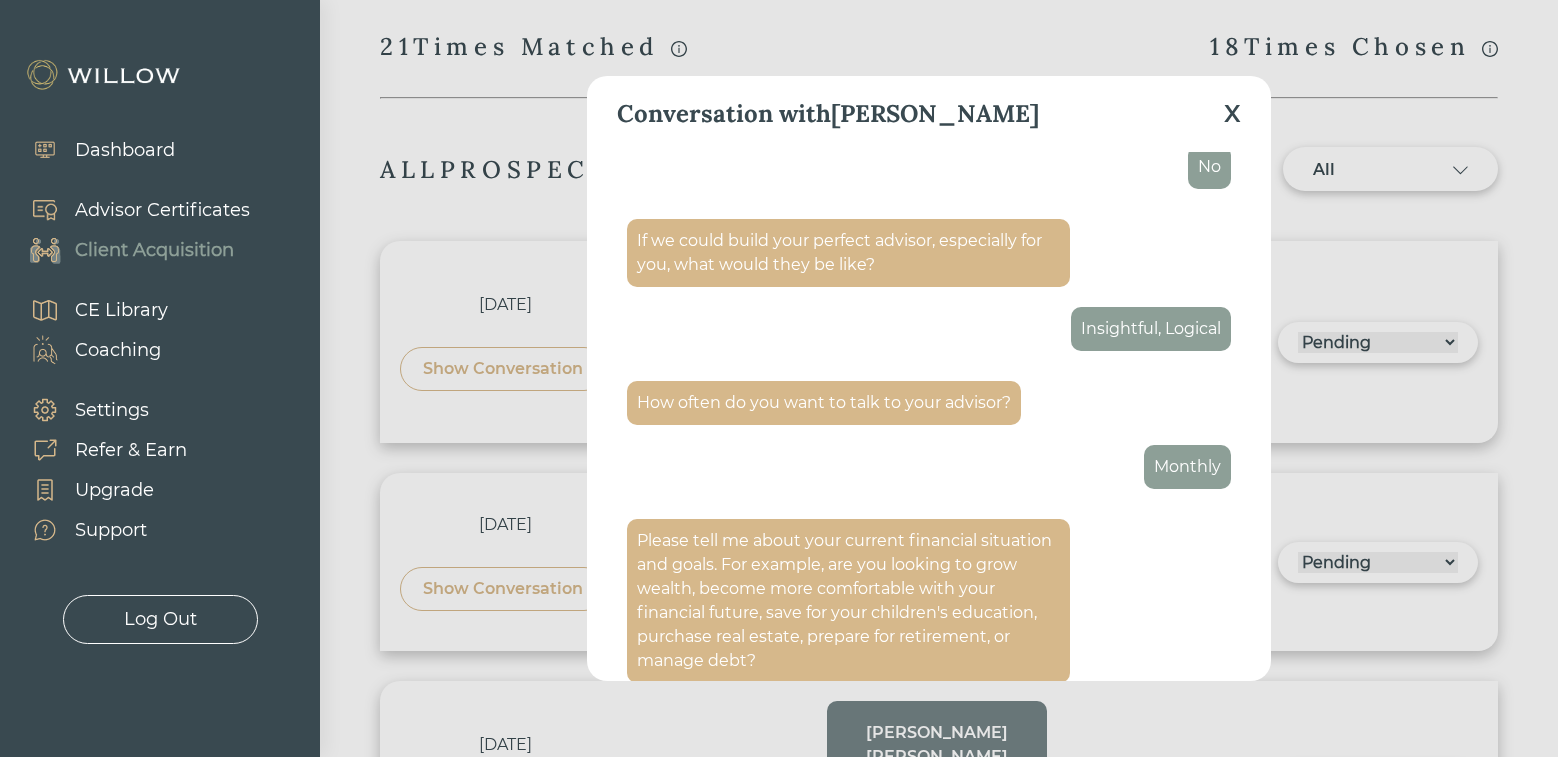 scroll, scrollTop: 2927, scrollLeft: 0, axis: vertical 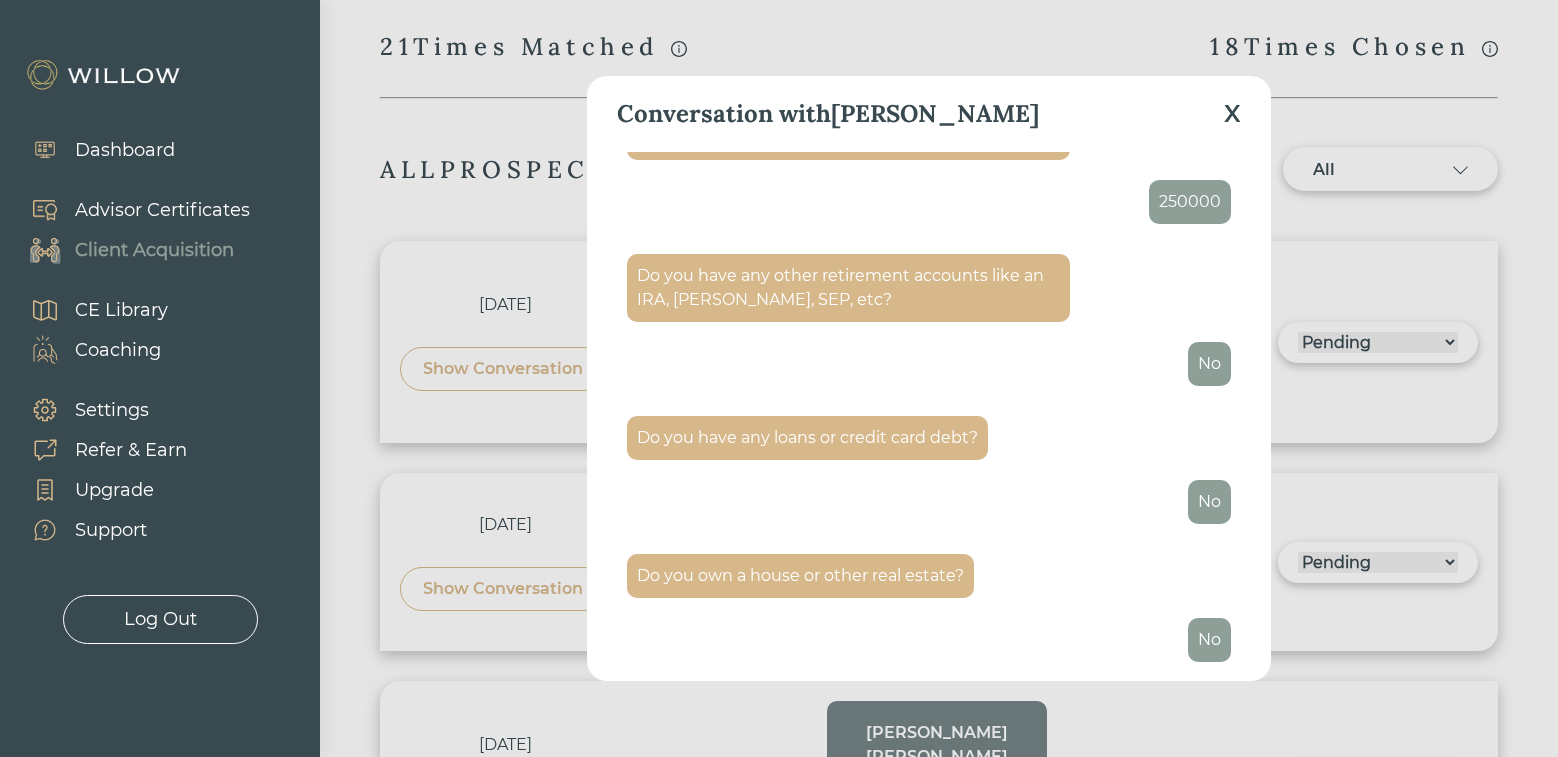 click on "X" at bounding box center [1232, 114] 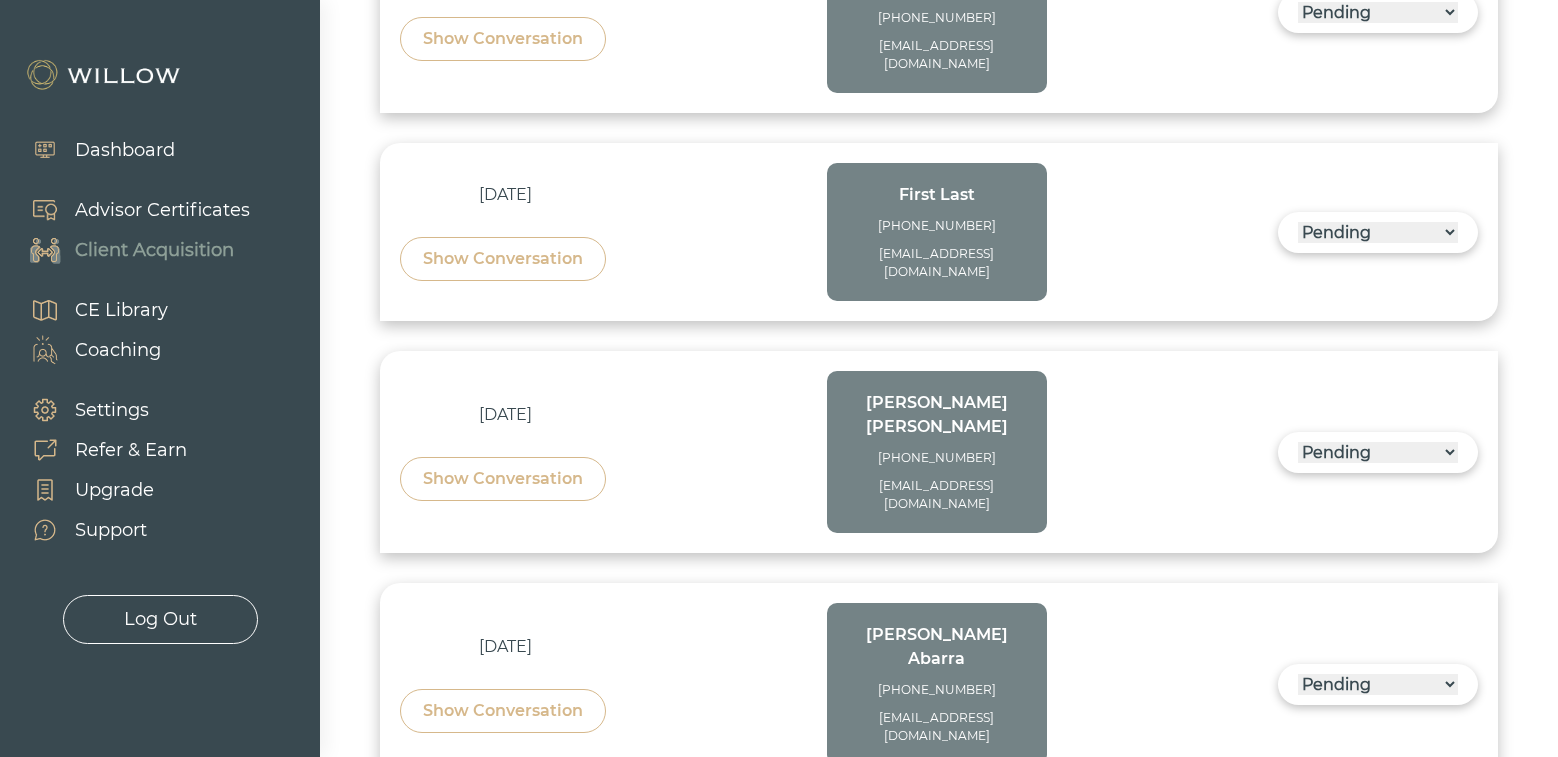 scroll, scrollTop: 832, scrollLeft: 0, axis: vertical 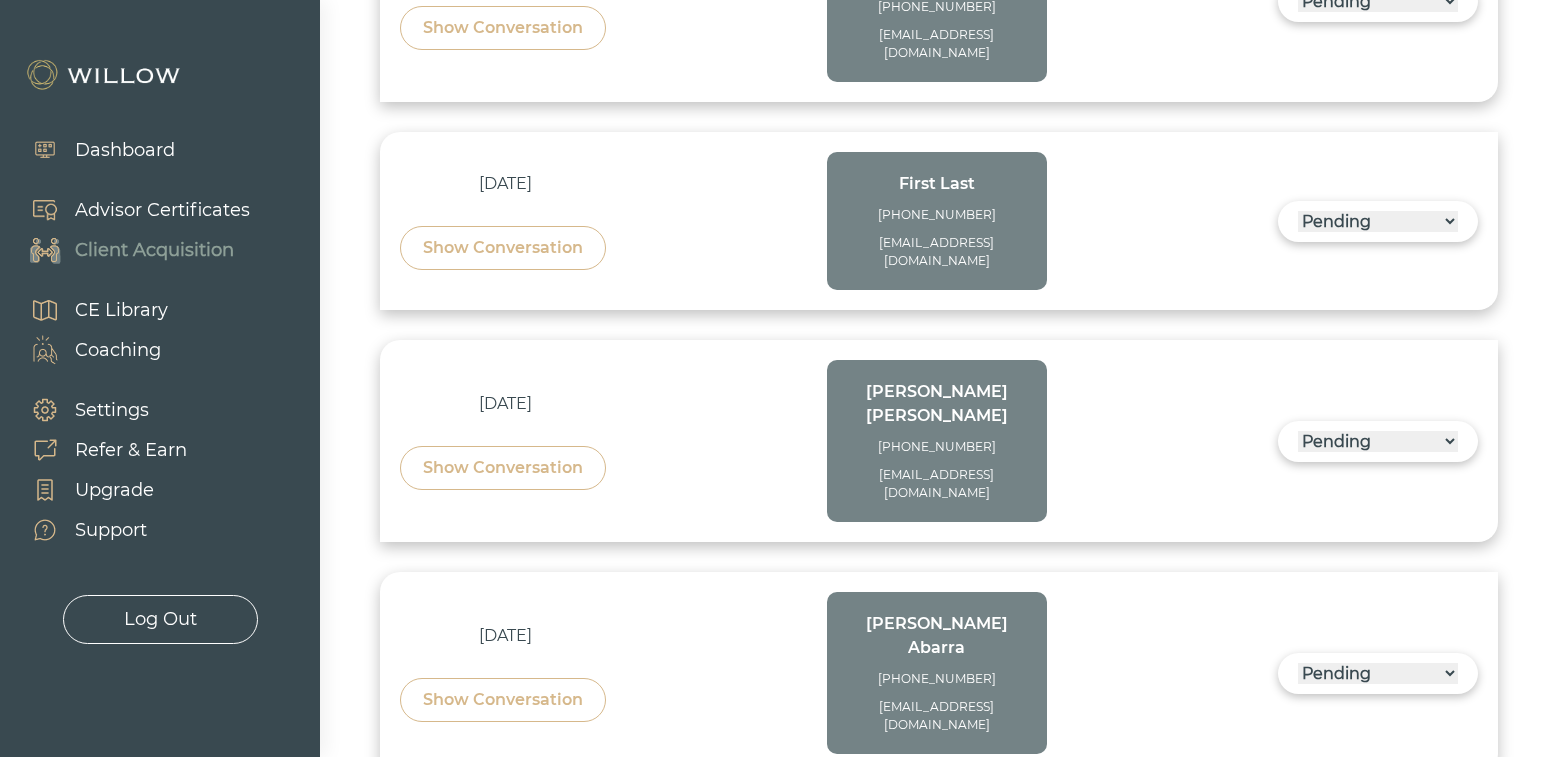 click on "Show Conversation" at bounding box center [503, 468] 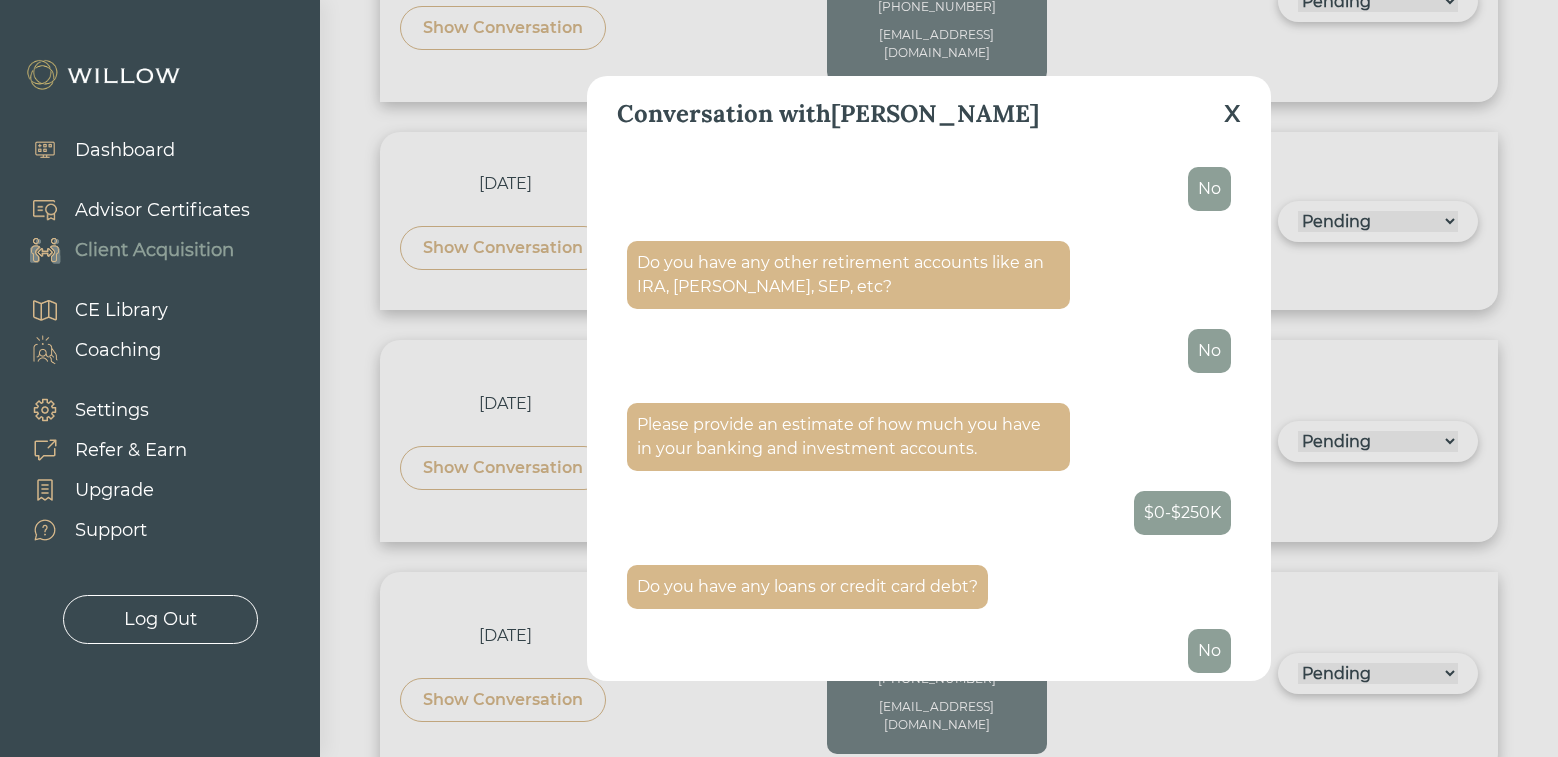 scroll, scrollTop: 2975, scrollLeft: 0, axis: vertical 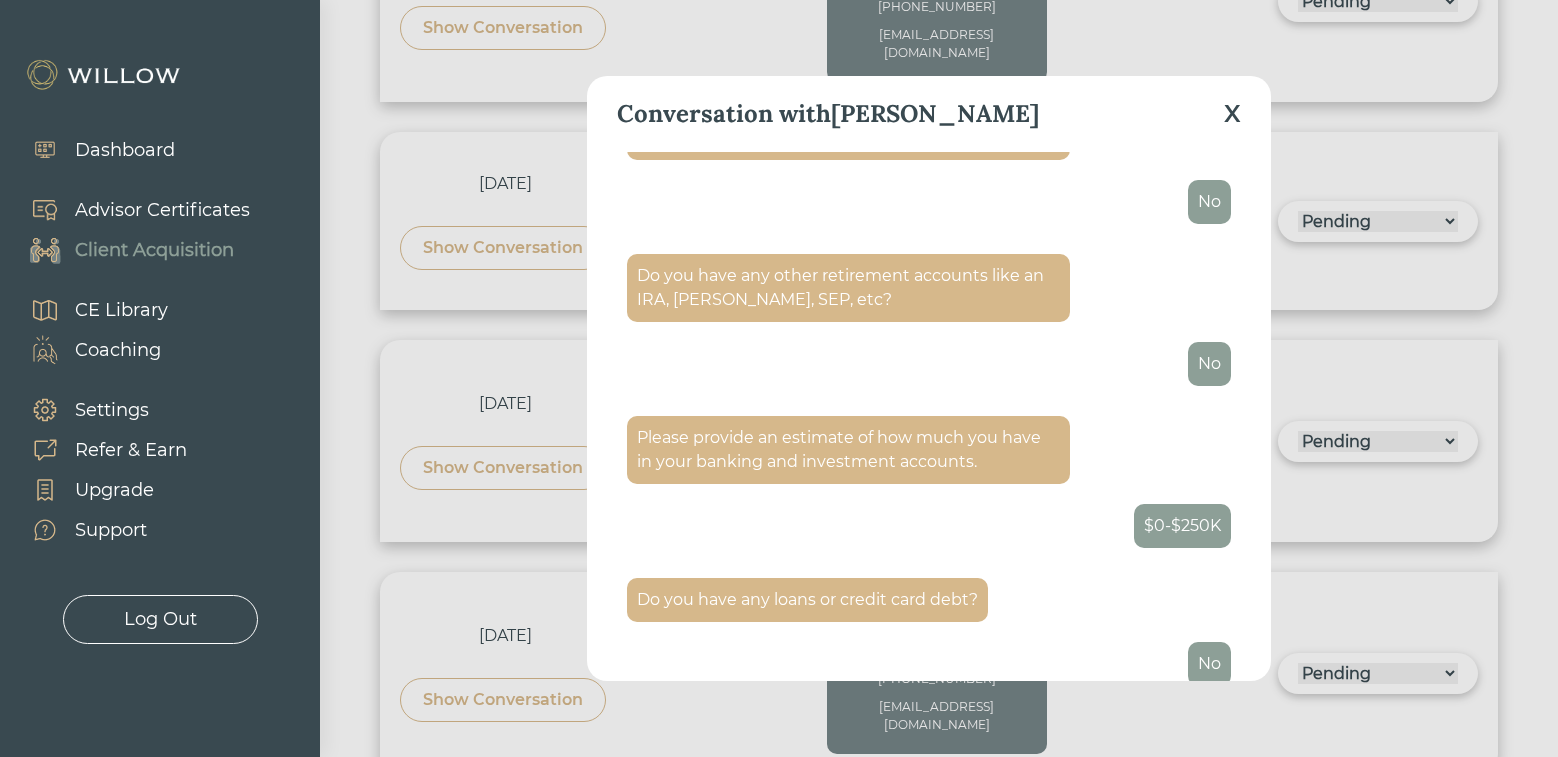 click on "X" at bounding box center (1232, 114) 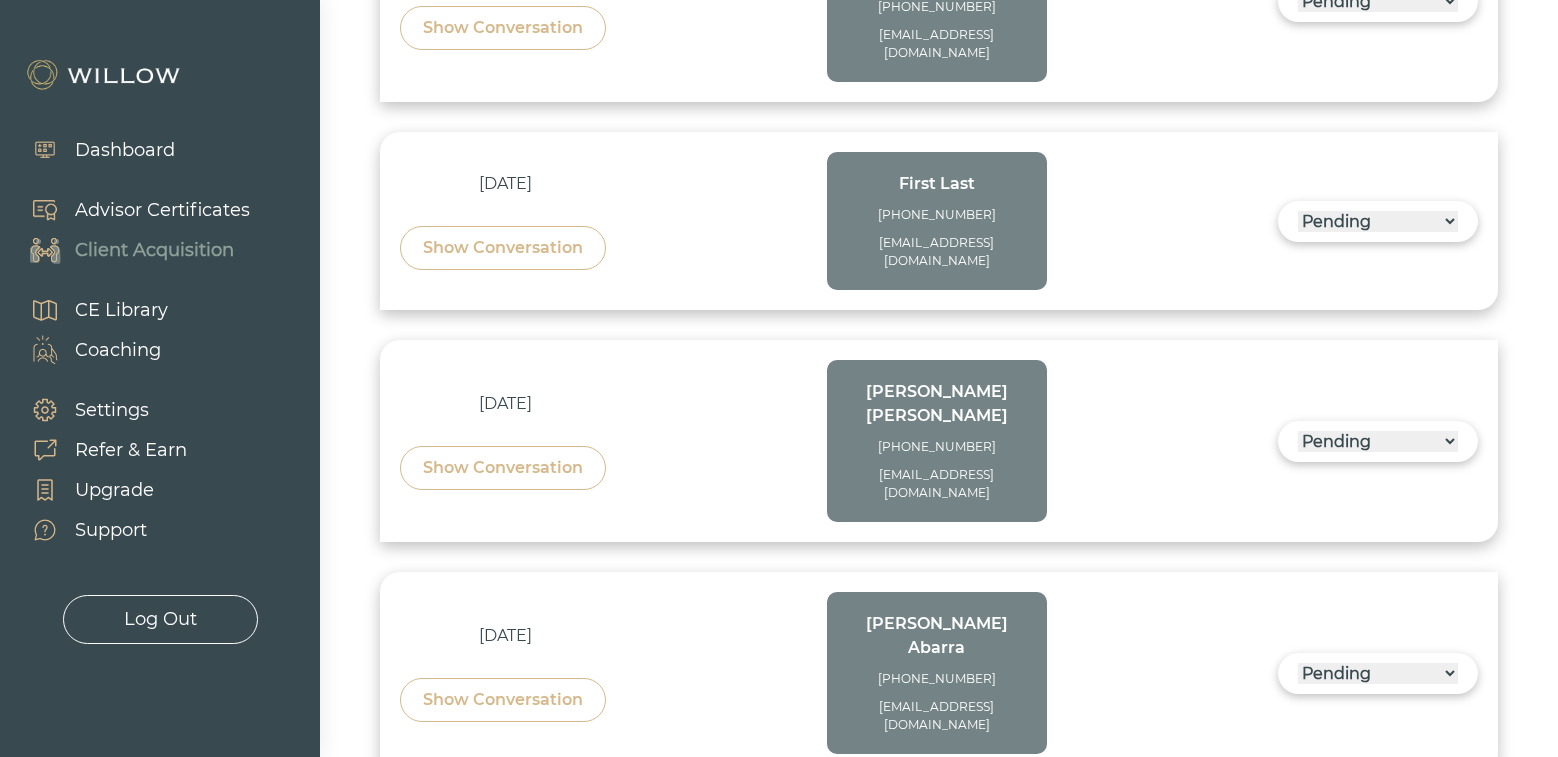 click on "Show Conversation" at bounding box center [503, 468] 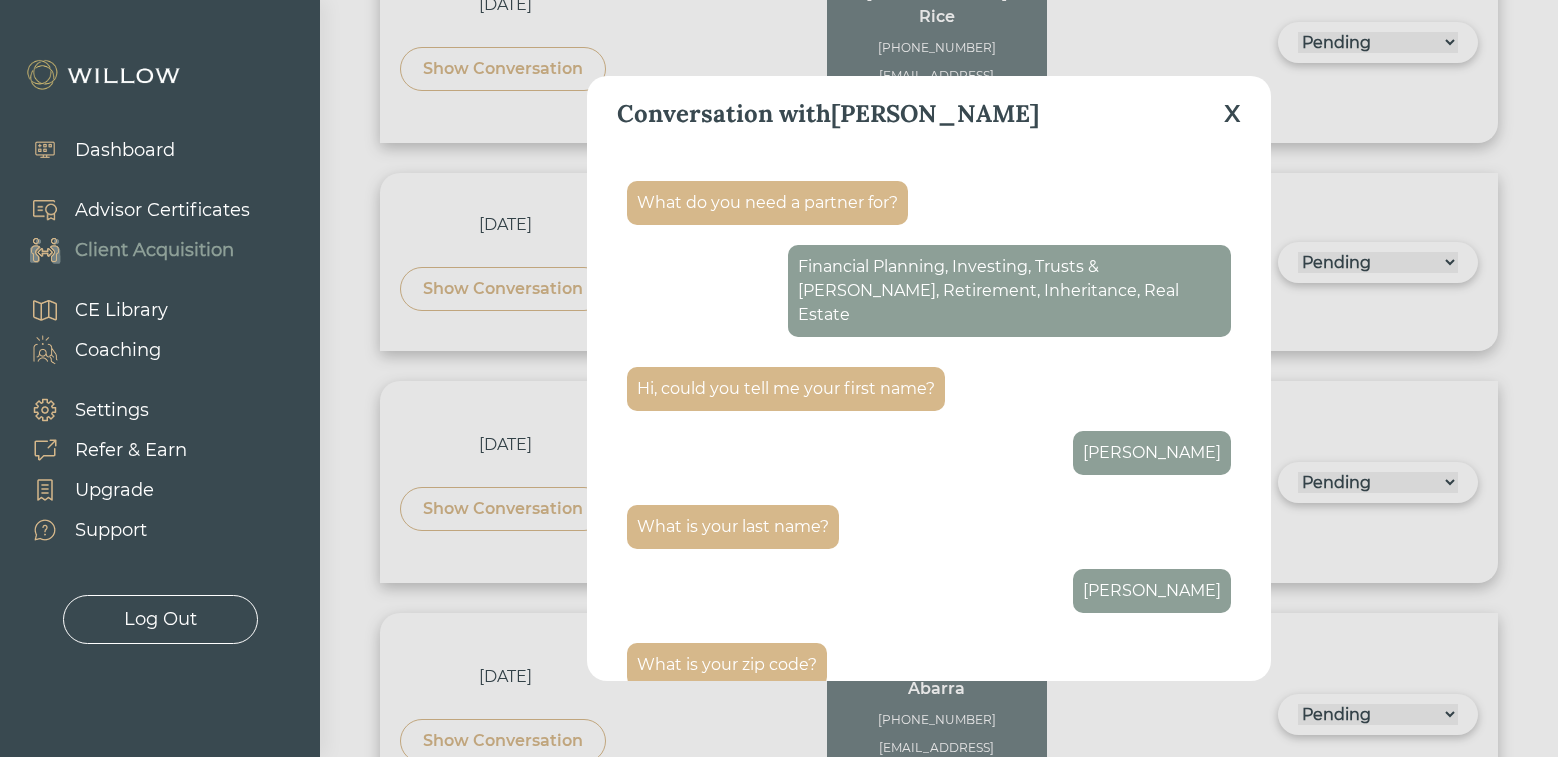 scroll, scrollTop: 777, scrollLeft: 0, axis: vertical 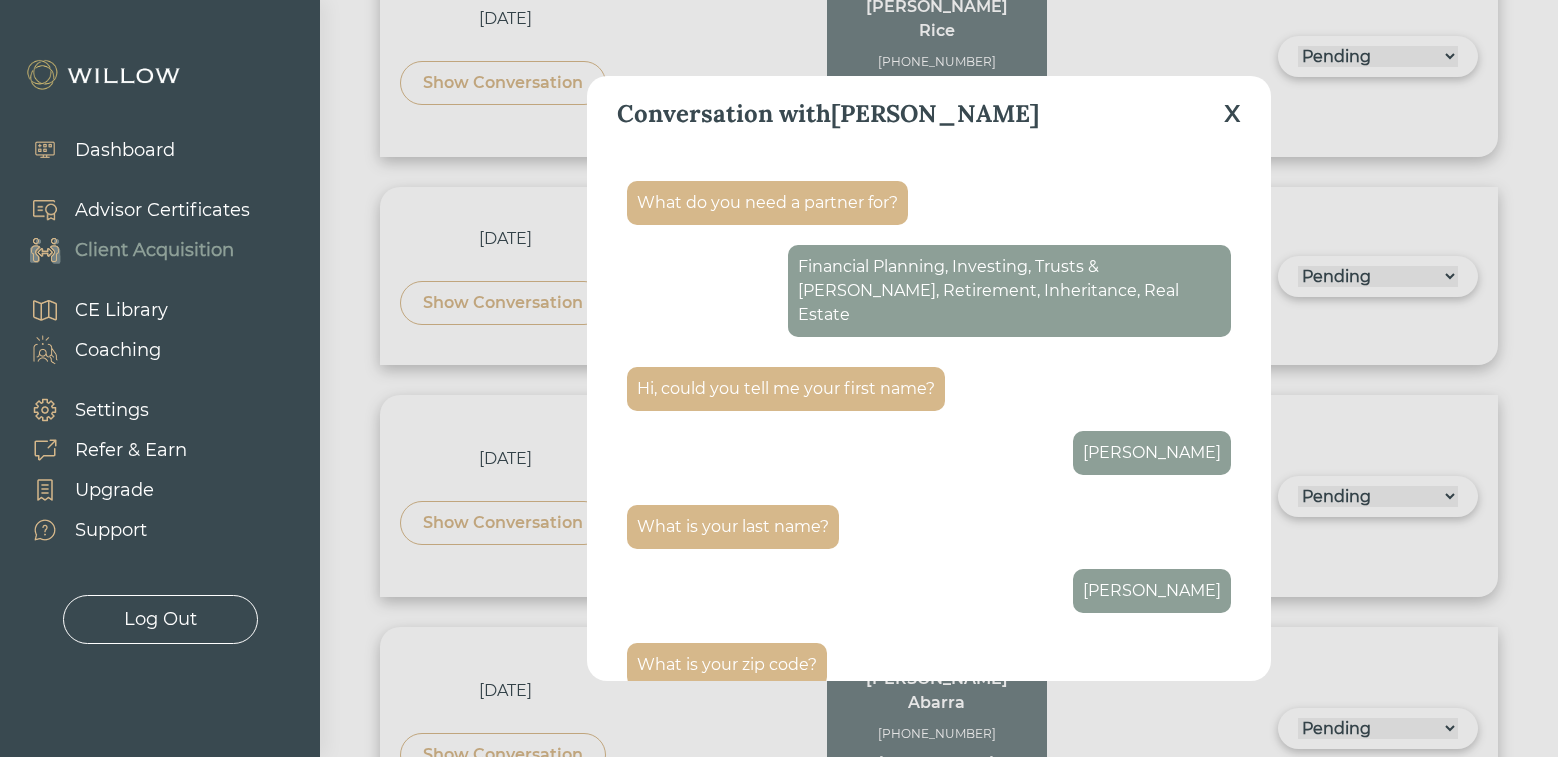 click on "X" at bounding box center [1232, 114] 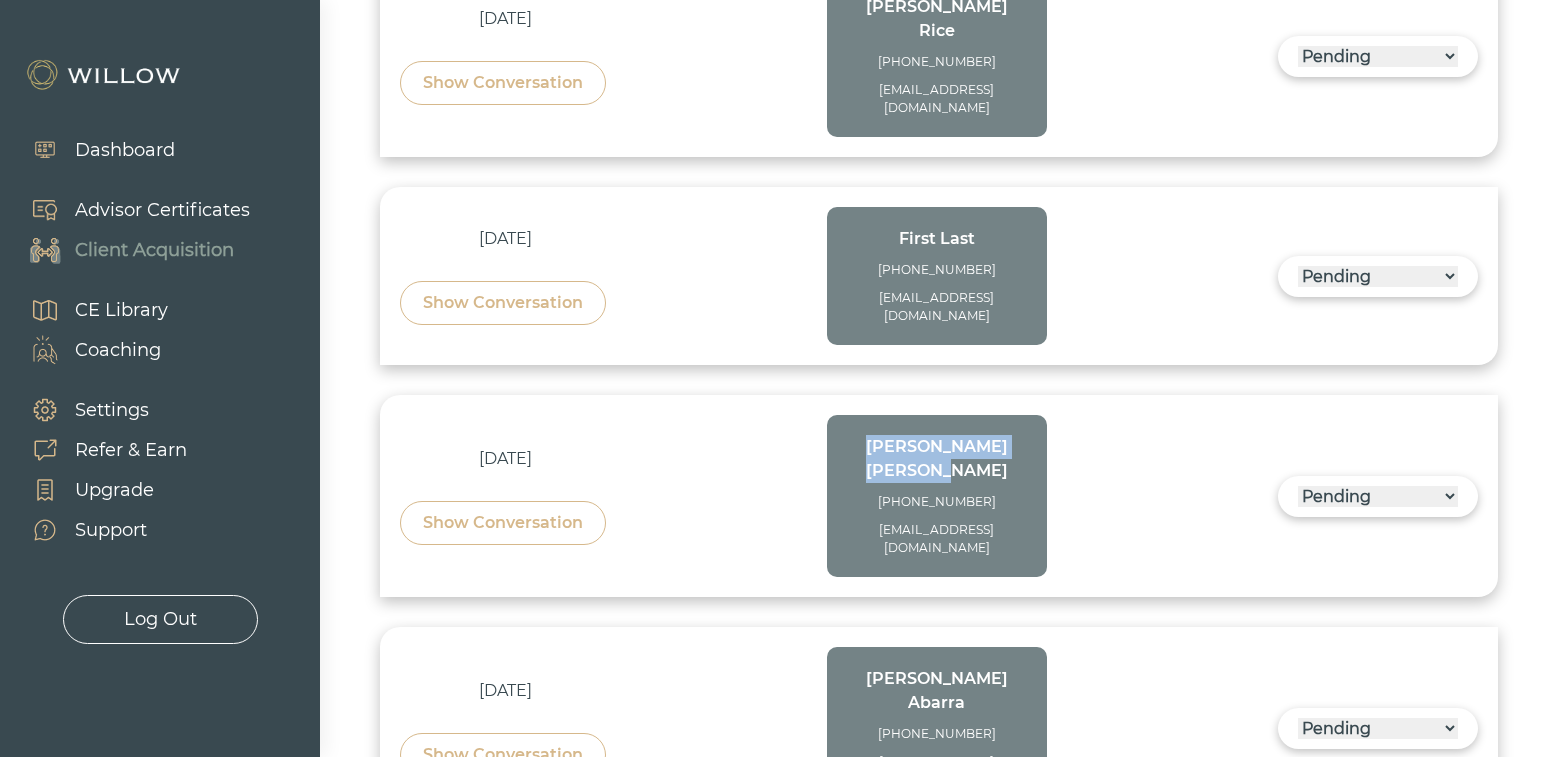 drag, startPoint x: 1018, startPoint y: 387, endPoint x: 874, endPoint y: 384, distance: 144.03125 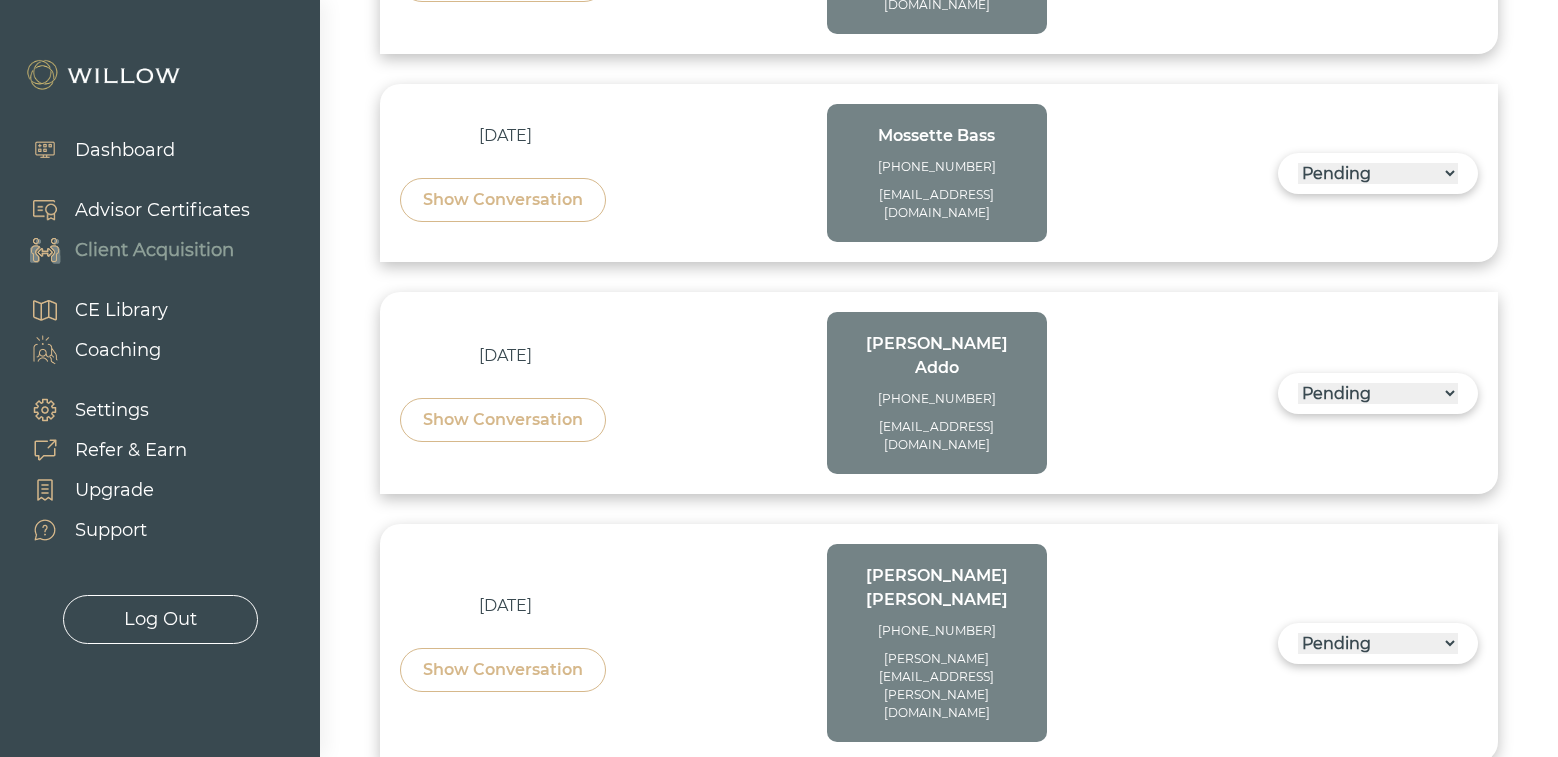 scroll, scrollTop: 3521, scrollLeft: 0, axis: vertical 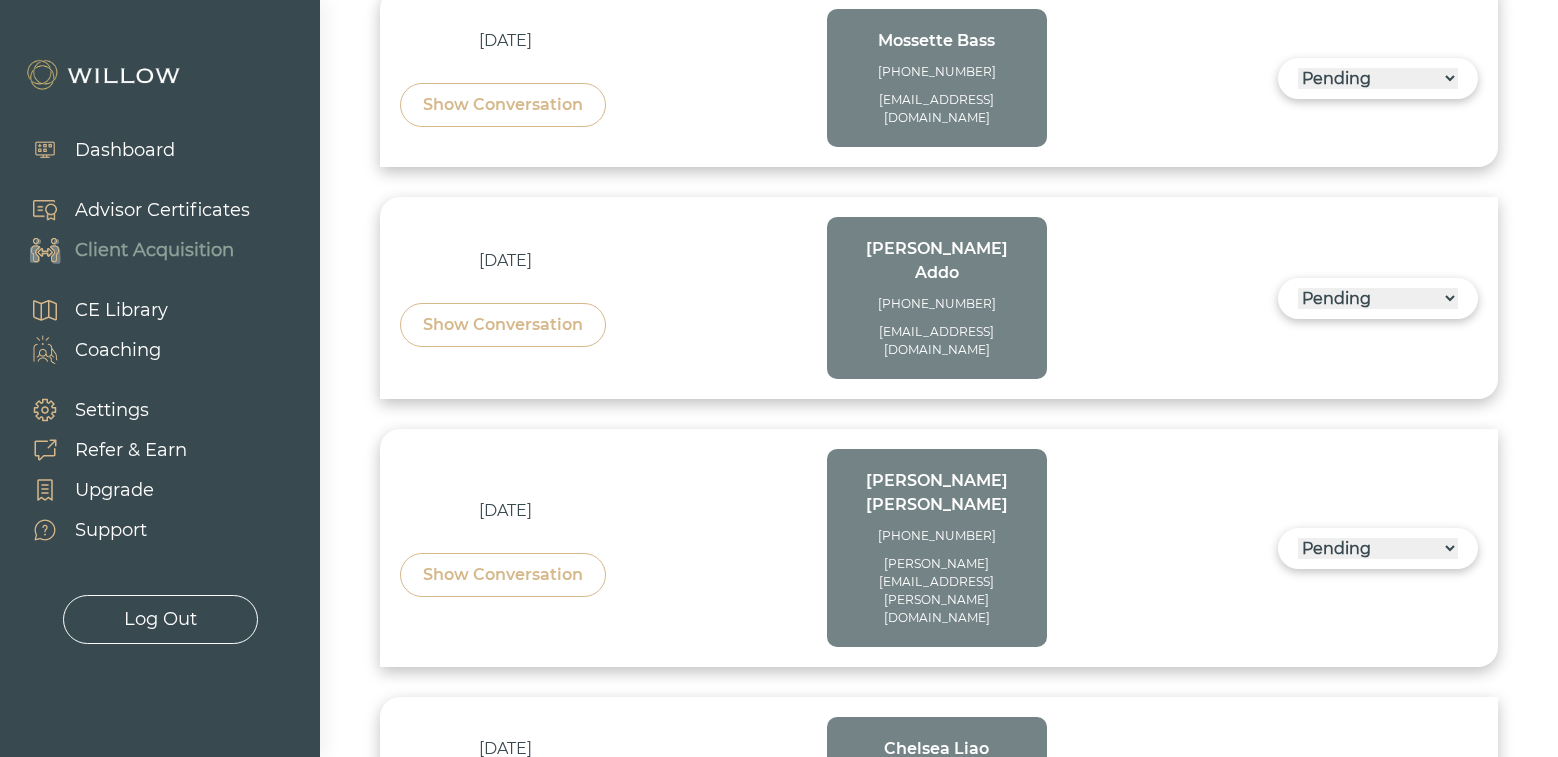 click on "Show Conversation" at bounding box center (503, 1271) 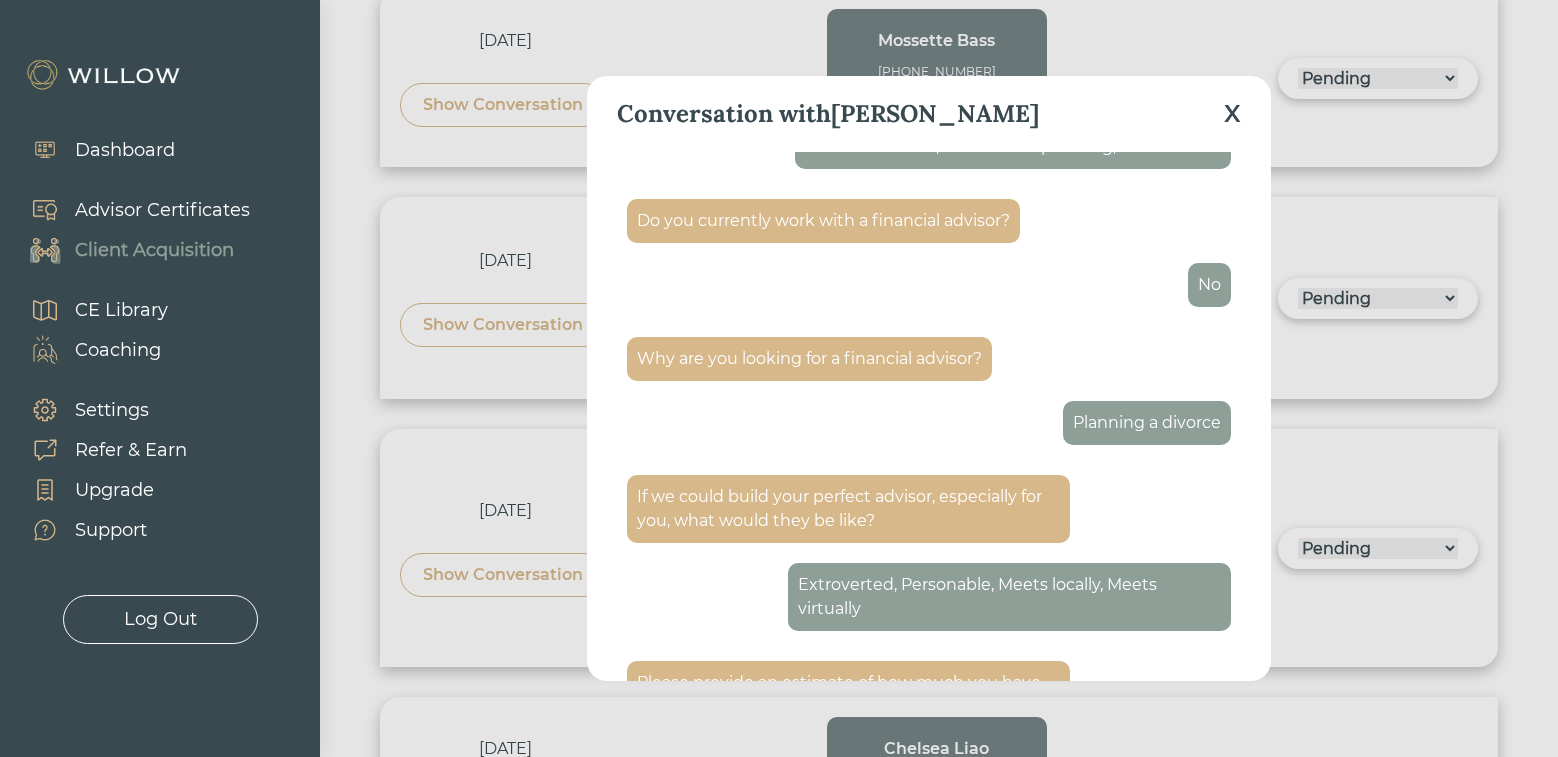 scroll, scrollTop: 1361, scrollLeft: 0, axis: vertical 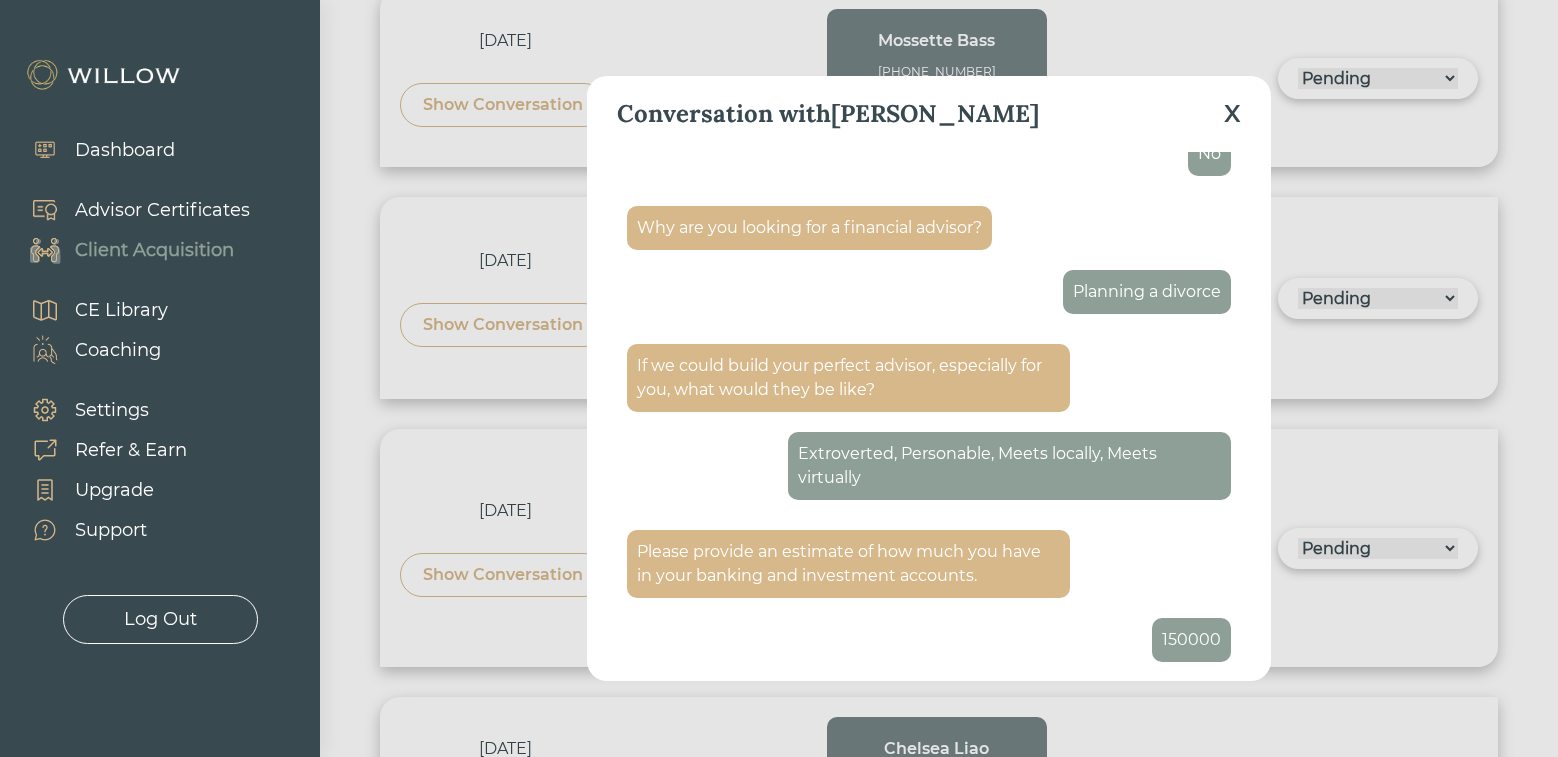 click on "Conversation with  Holly X" at bounding box center [928, 114] 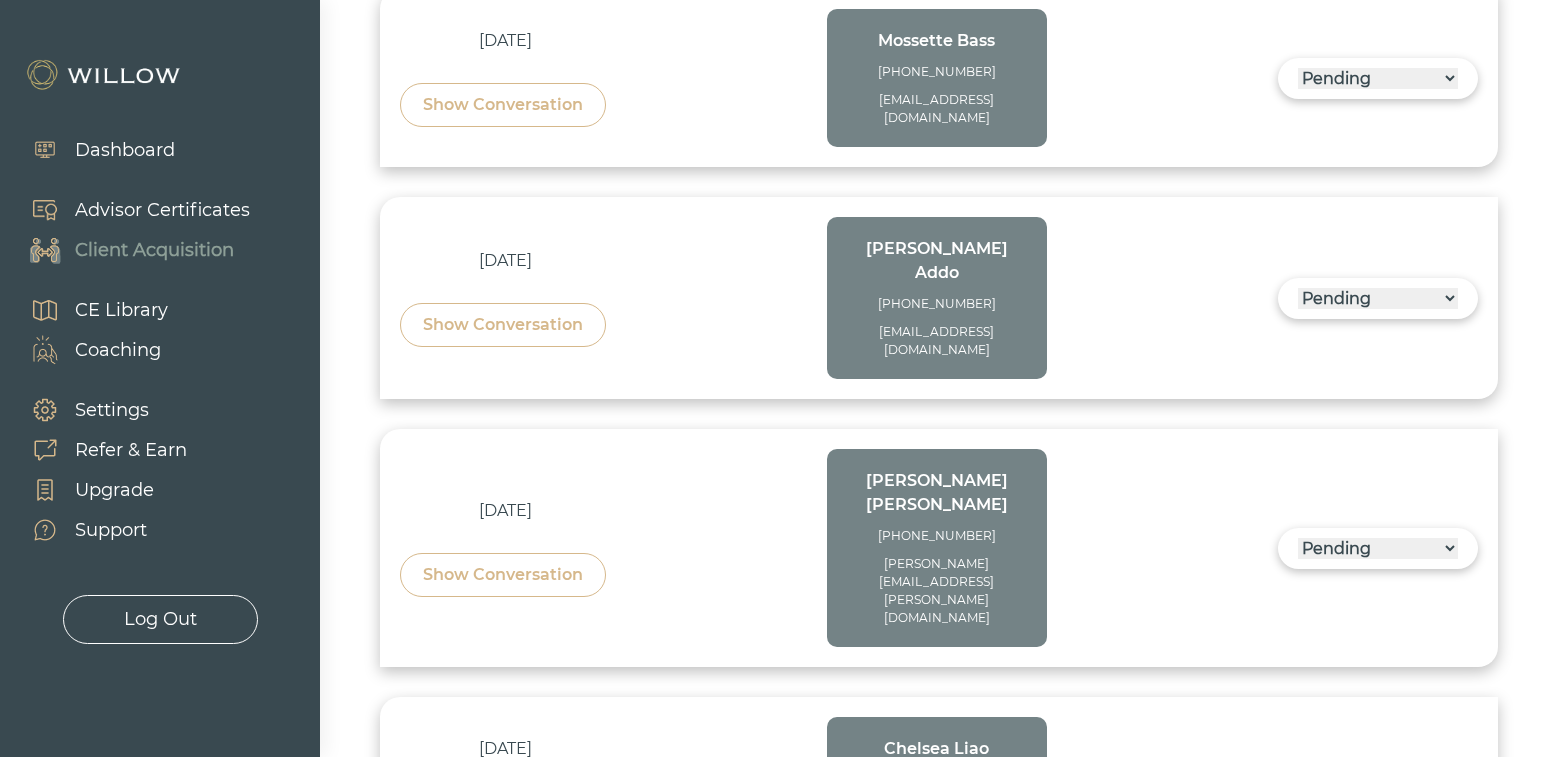 click on "Feb 20, 2025 Show Conversation Holly   (509)-768-1747 thorsen.holly@gmail.com" at bounding box center [723, 1244] 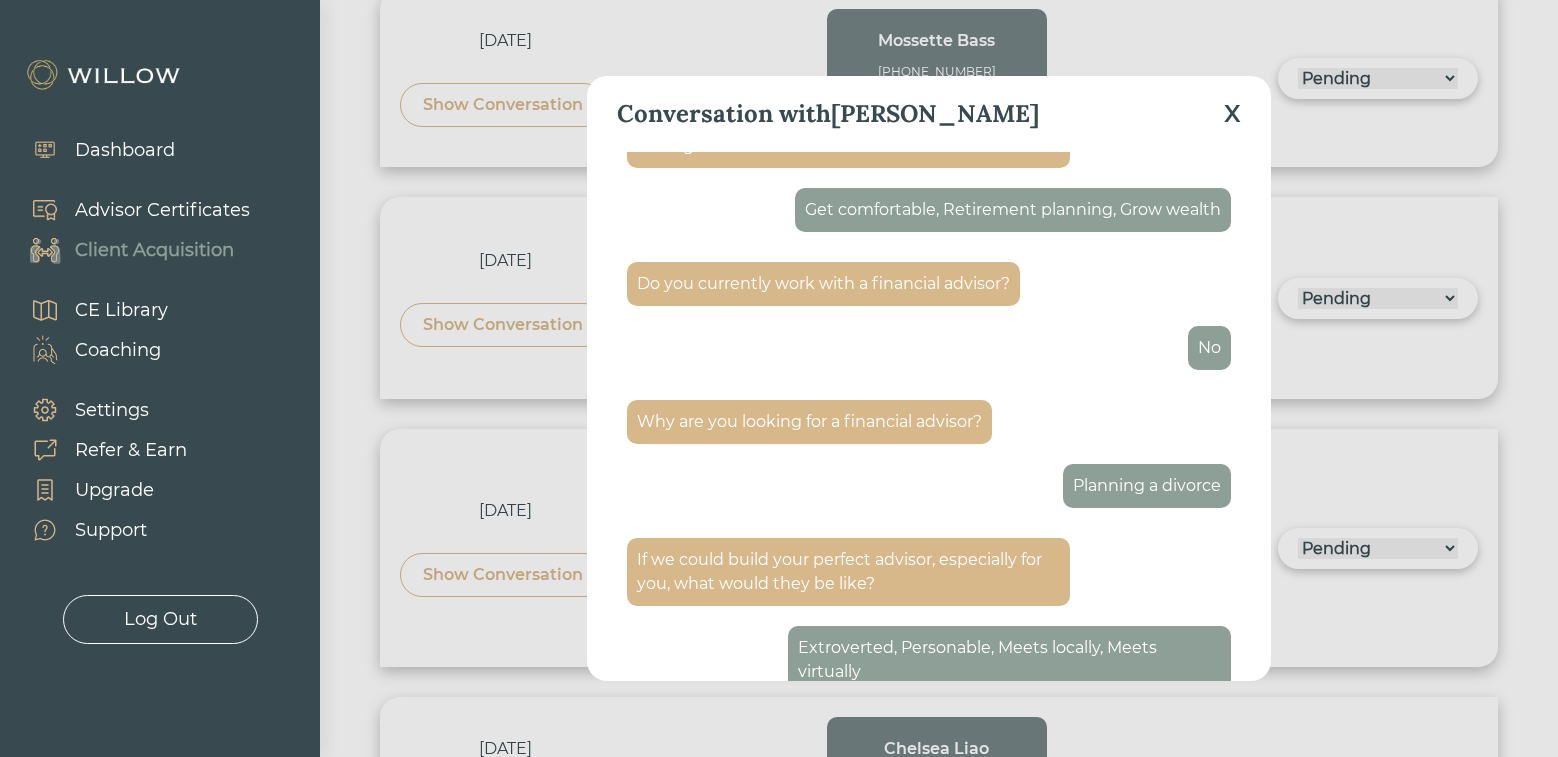 scroll, scrollTop: 1361, scrollLeft: 0, axis: vertical 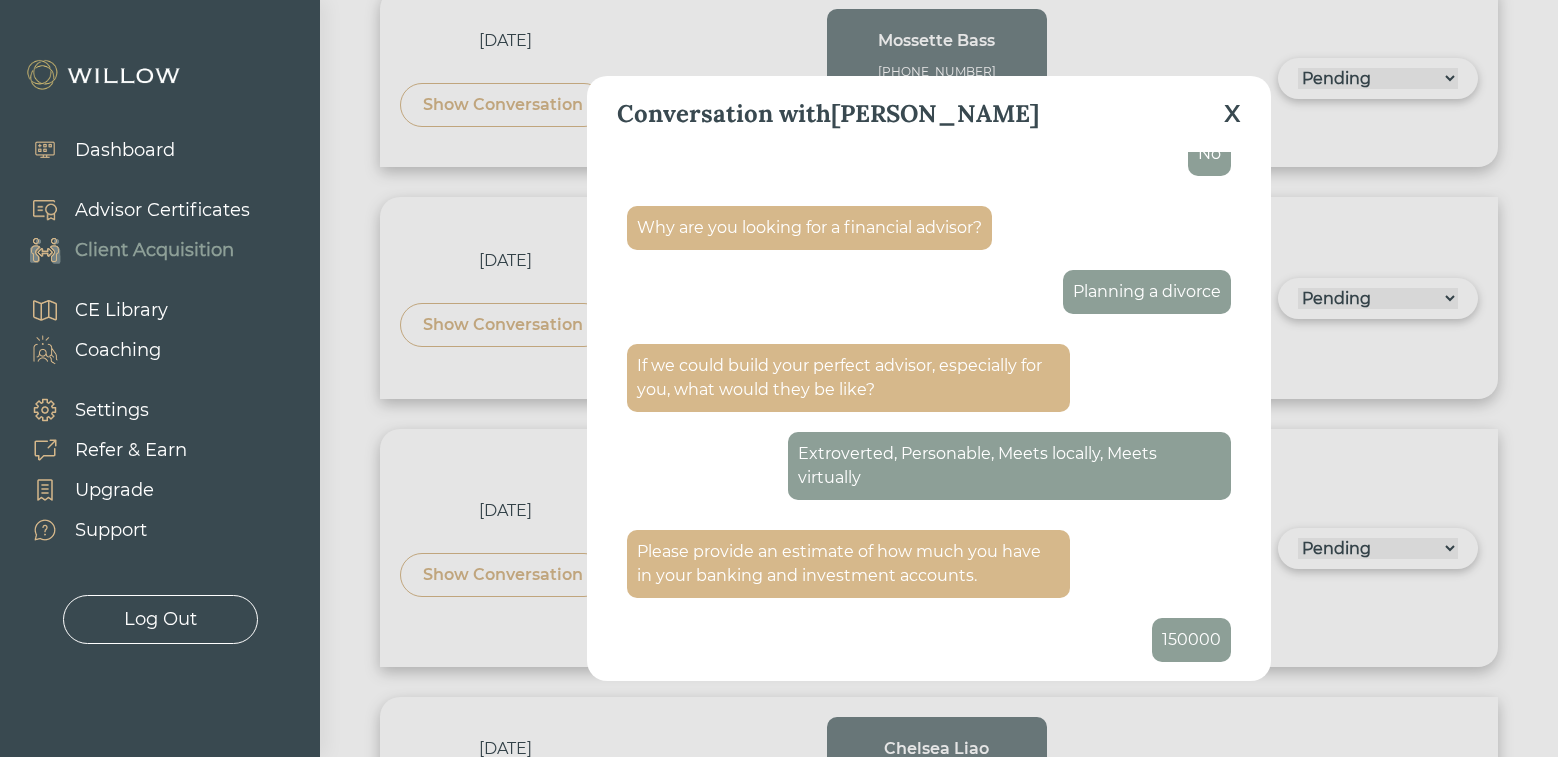click on "X" at bounding box center [1232, 114] 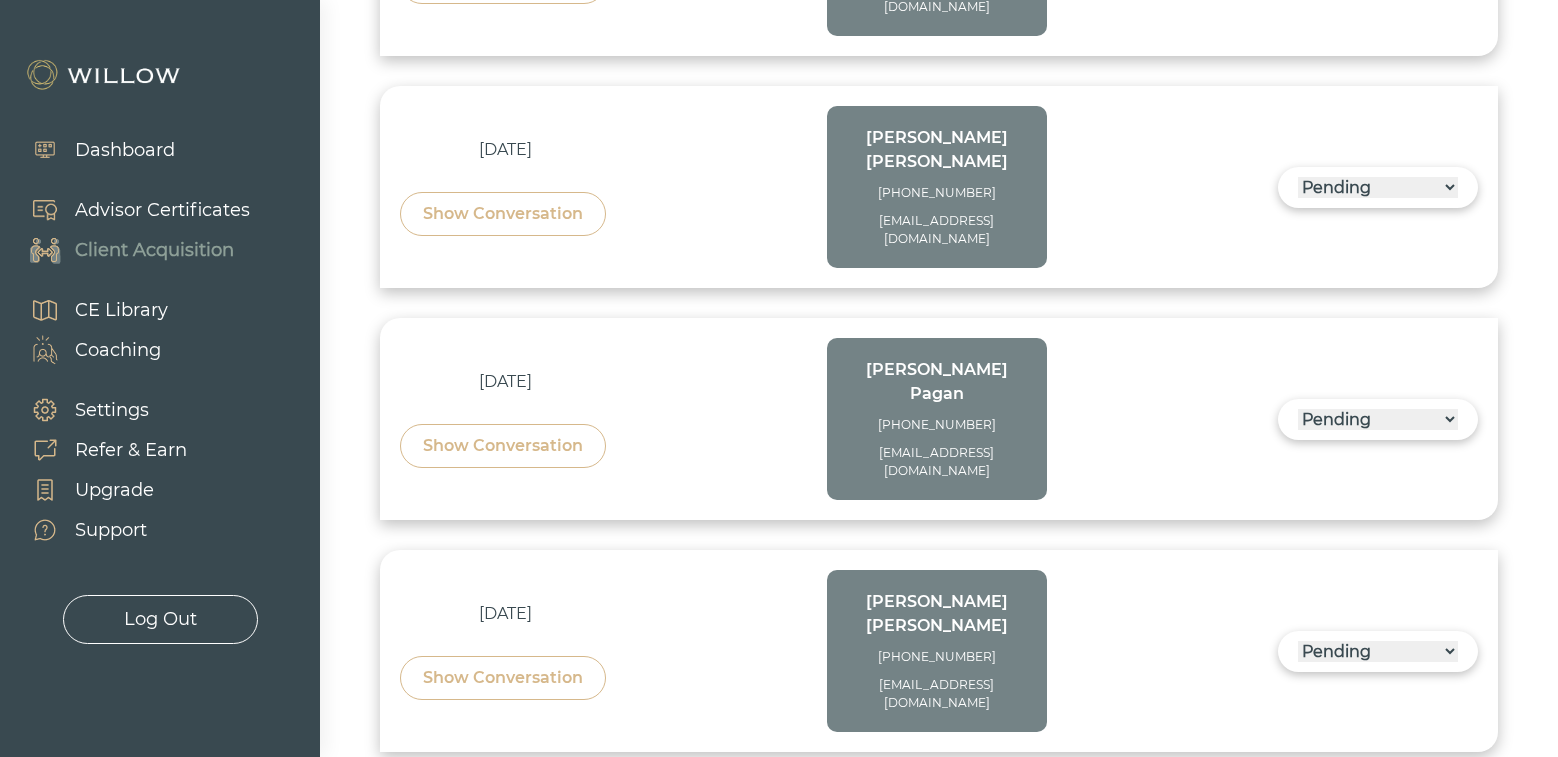scroll, scrollTop: 3521, scrollLeft: 0, axis: vertical 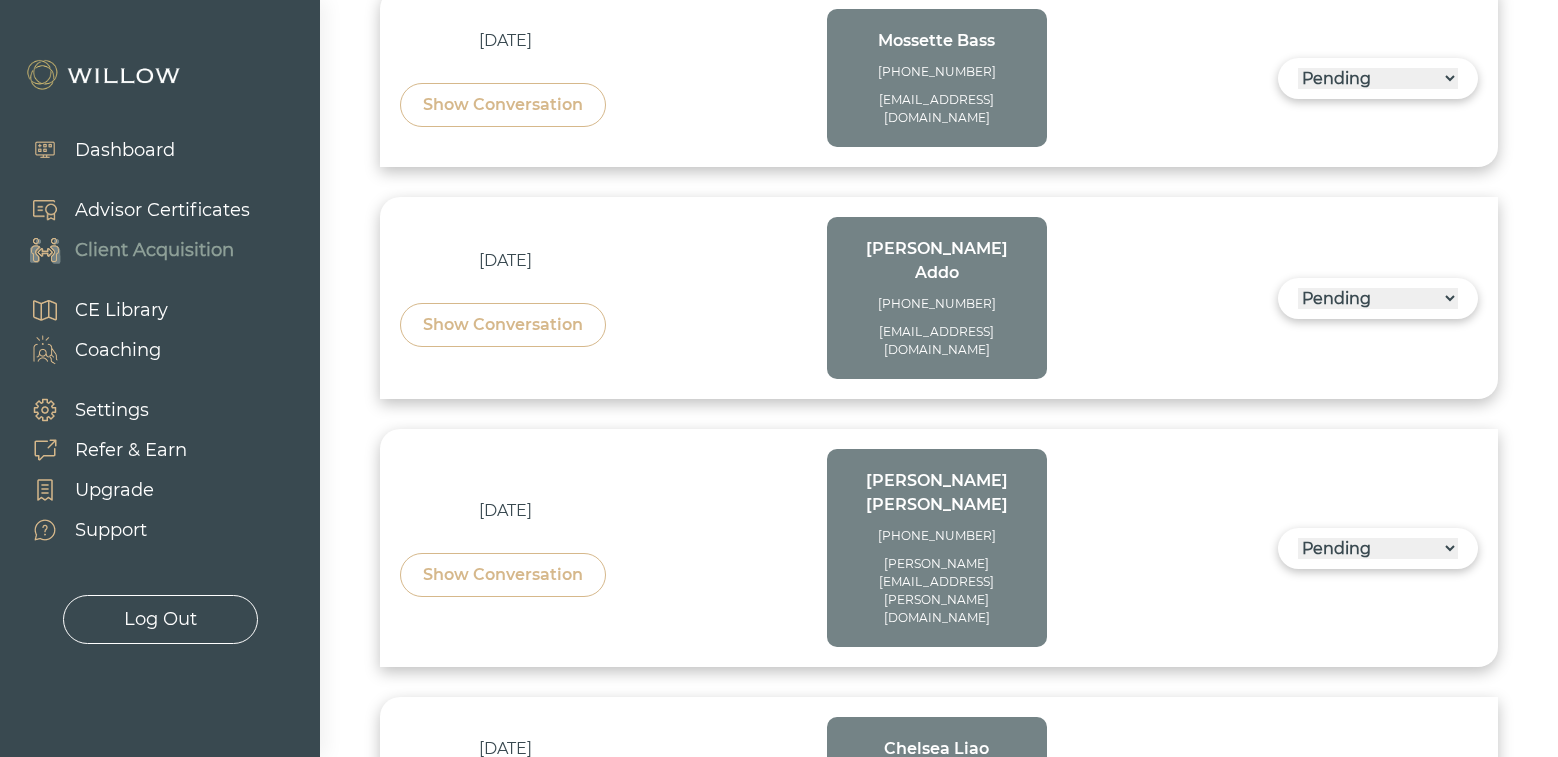 click on "------ Not ready to move forward No response received Pending Matched Not a Fit" at bounding box center [1378, 1244] 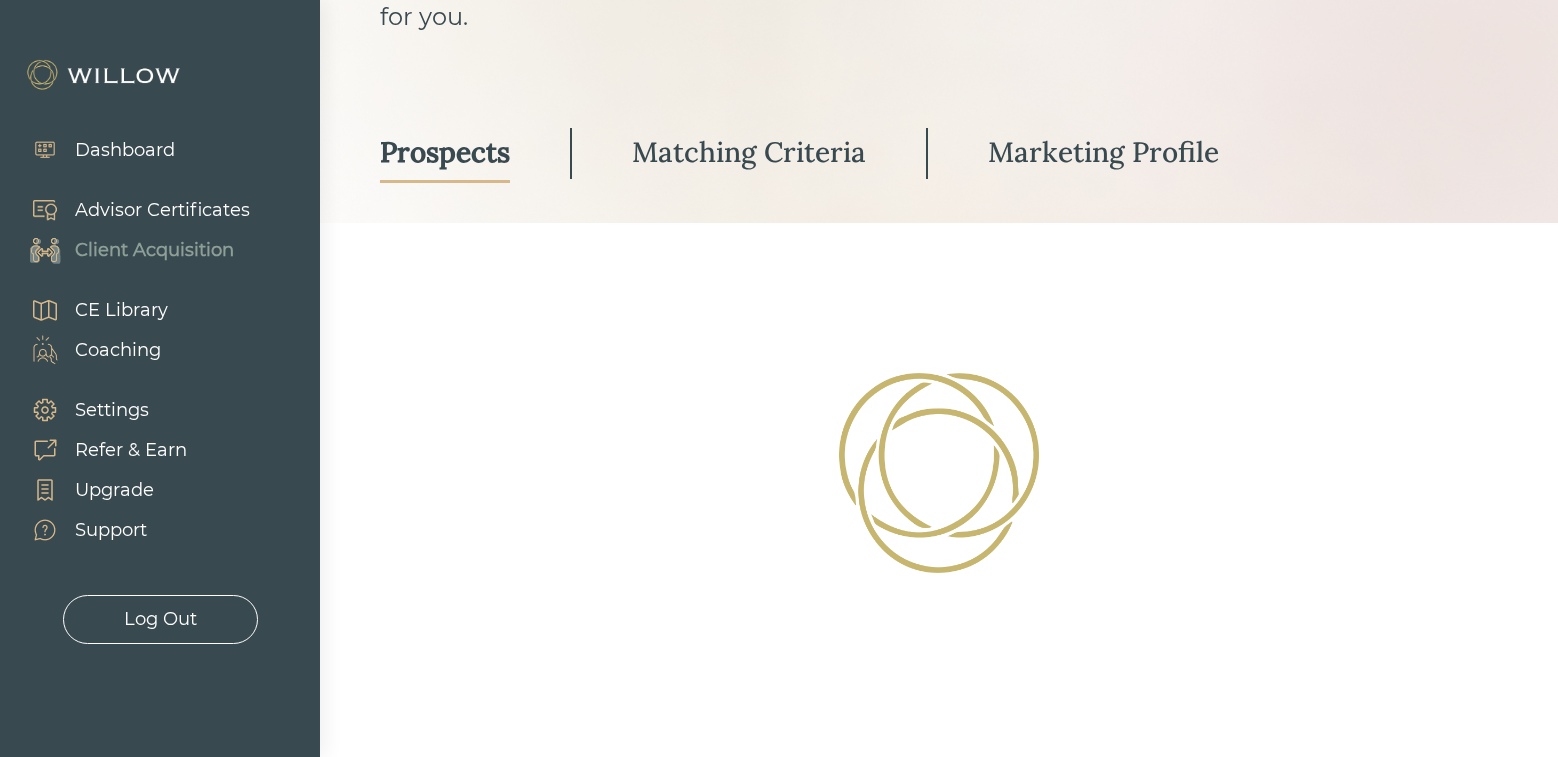 scroll, scrollTop: 3453, scrollLeft: 0, axis: vertical 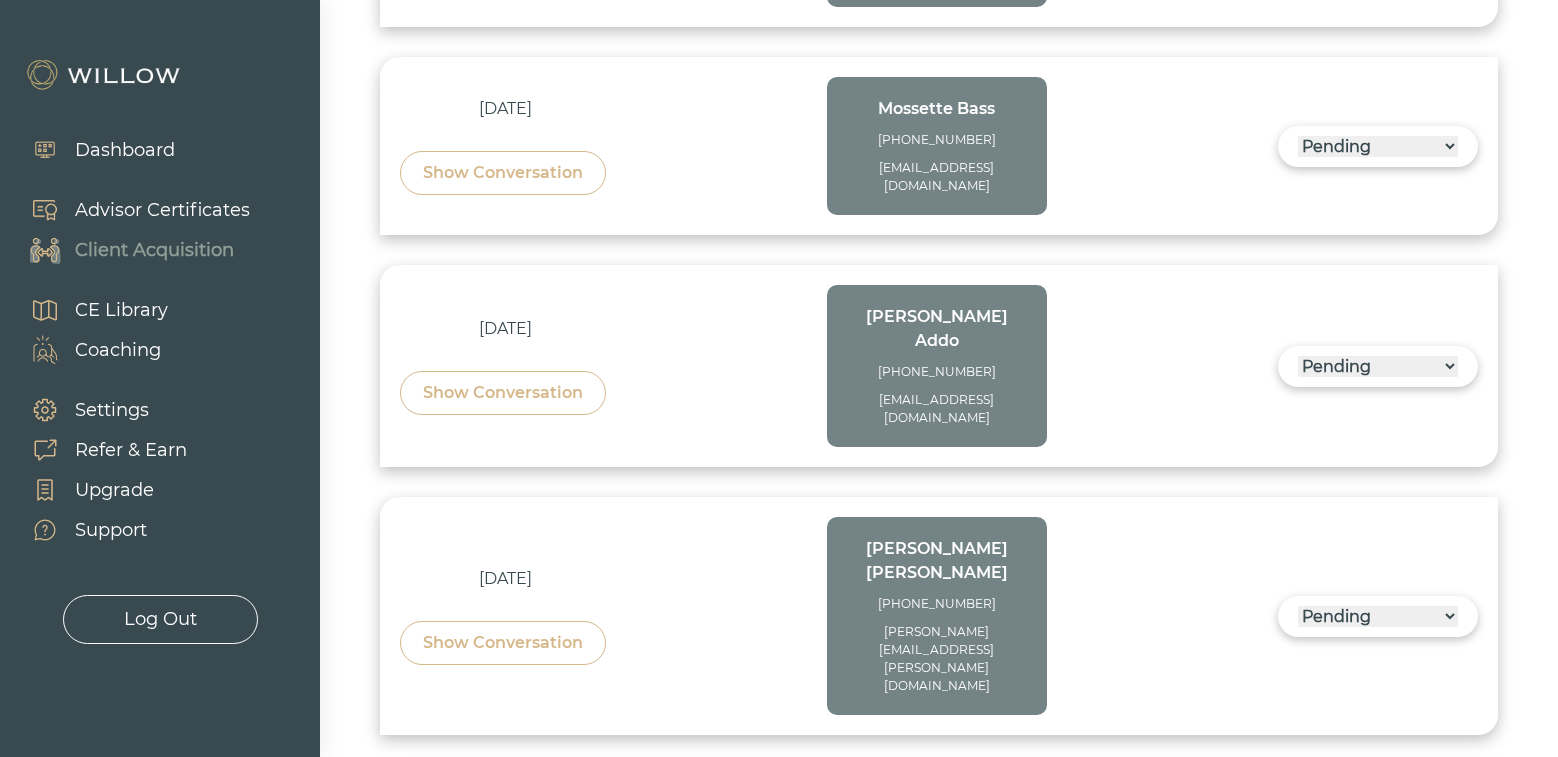 click on "Show Conversation" at bounding box center (503, 1101) 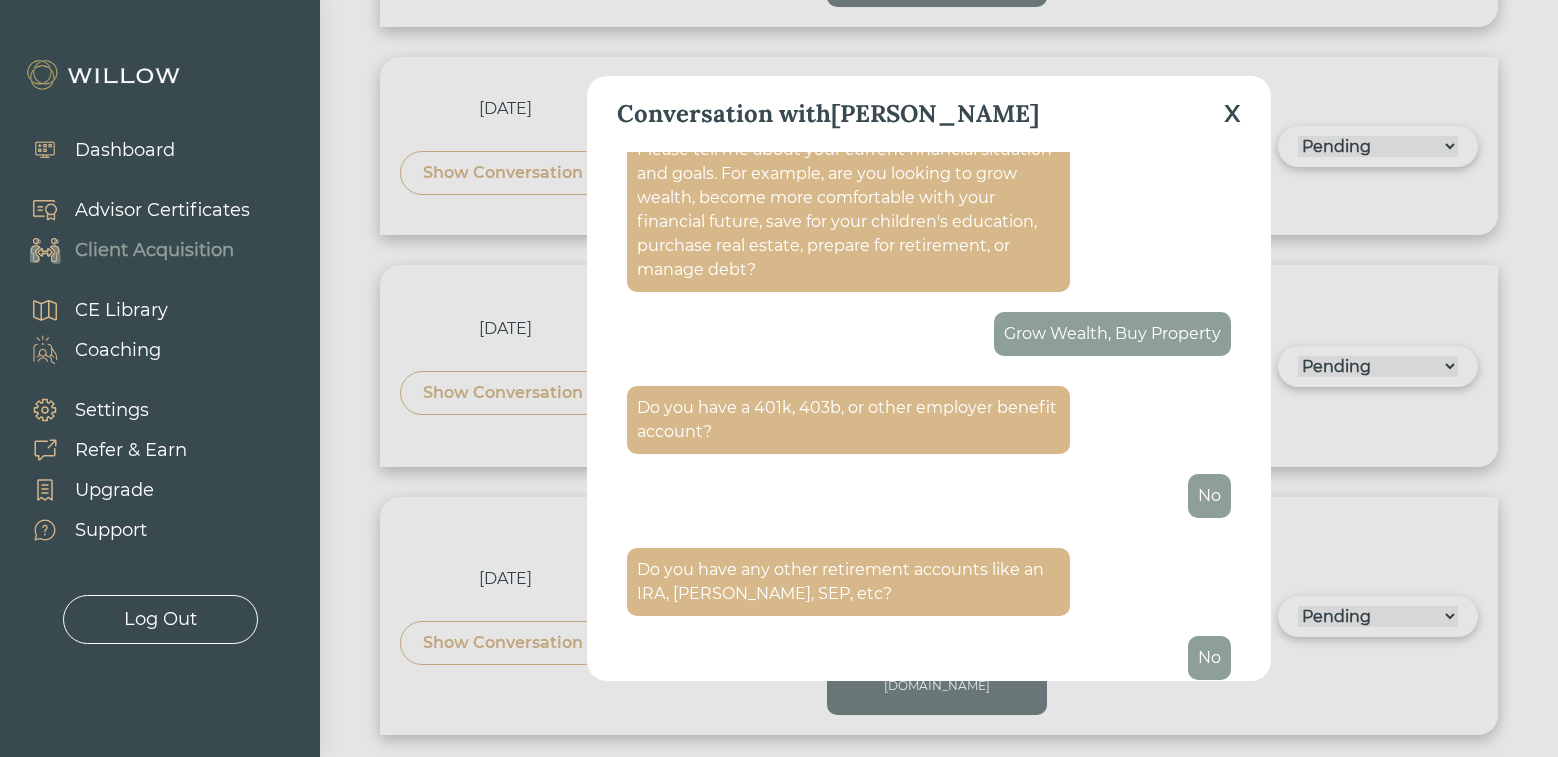 scroll, scrollTop: 2591, scrollLeft: 0, axis: vertical 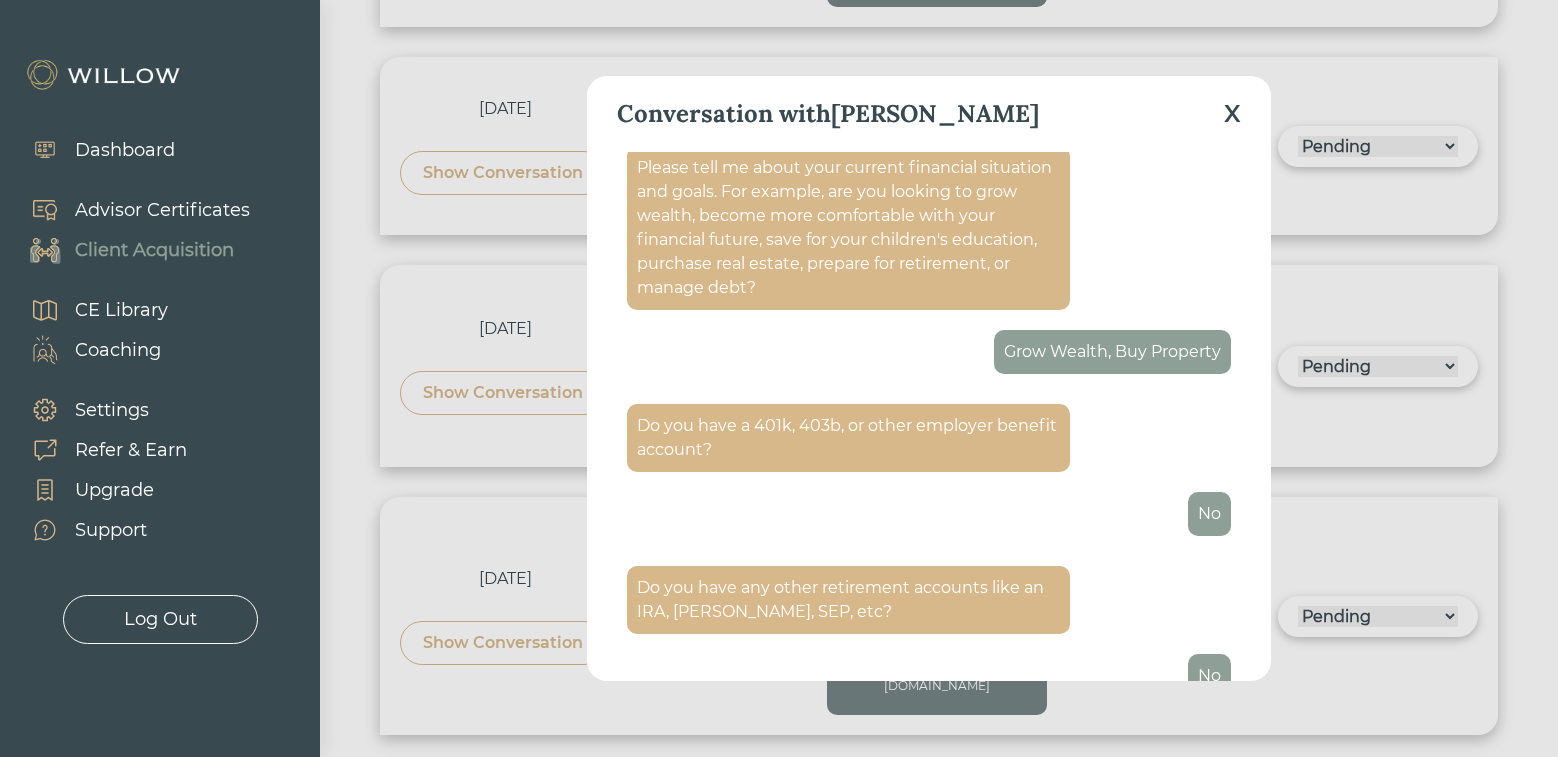 click on "X" at bounding box center (1232, 114) 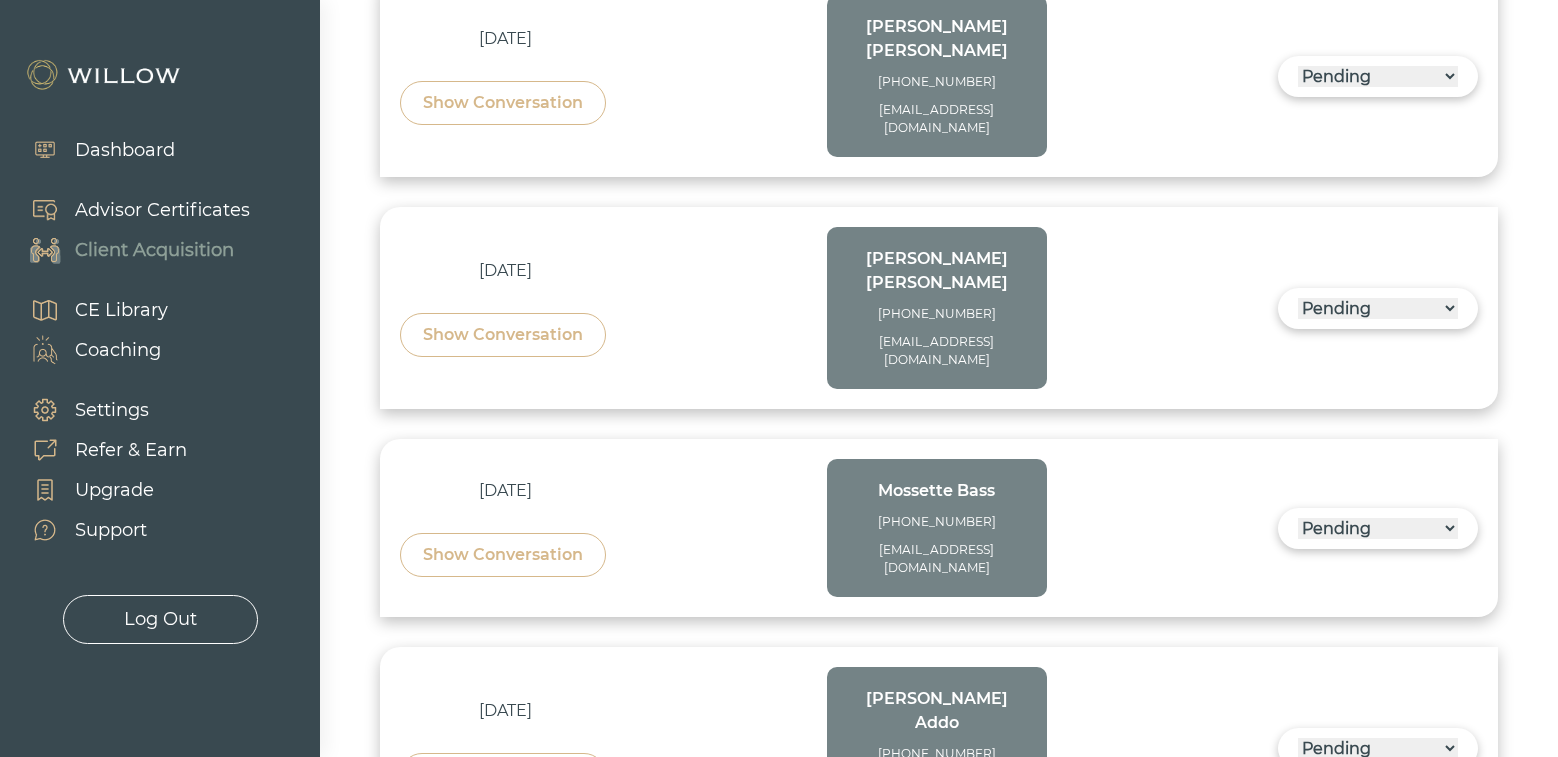scroll, scrollTop: 3072, scrollLeft: 0, axis: vertical 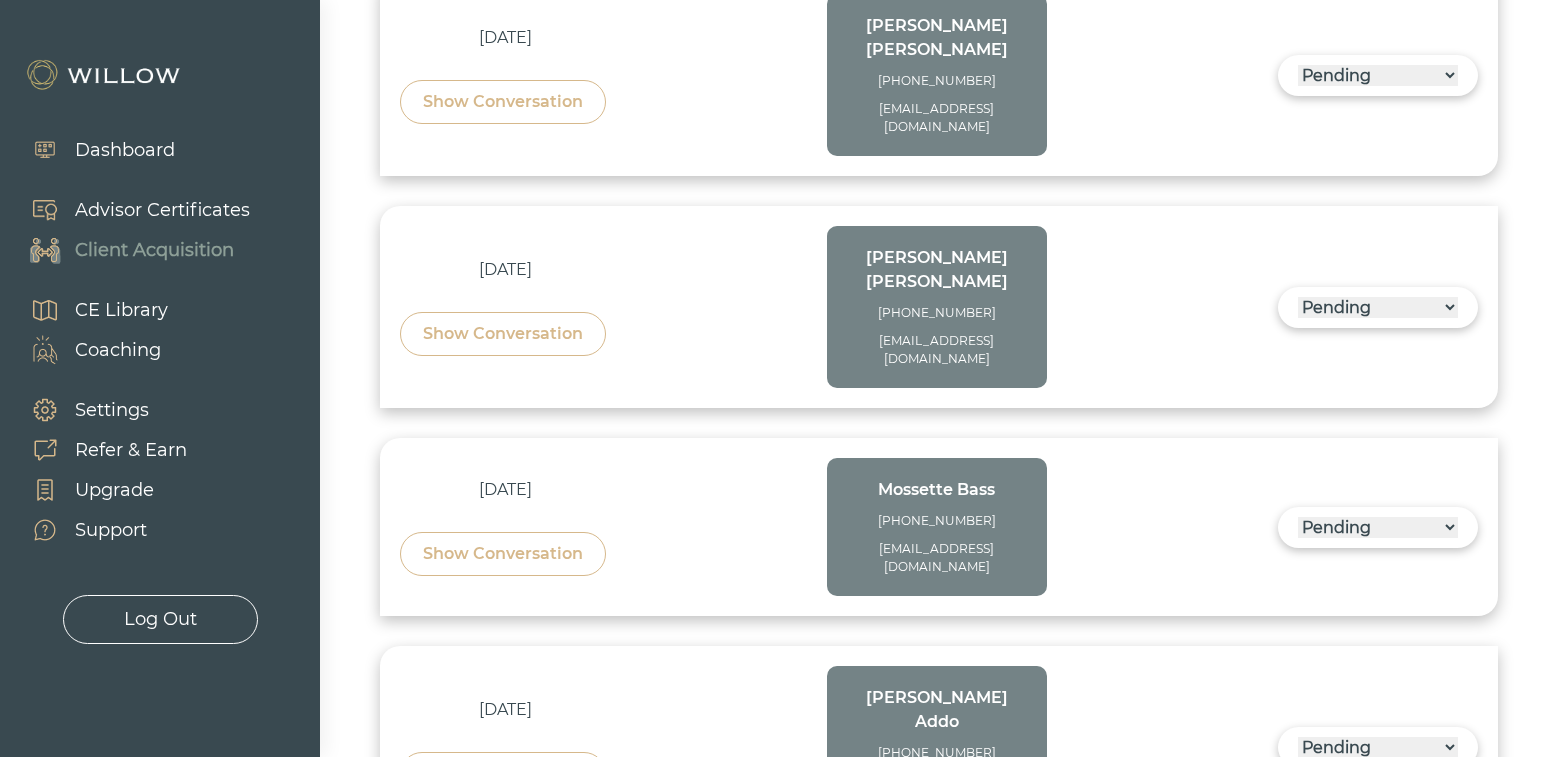 click on "Show Conversation" at bounding box center [503, 1024] 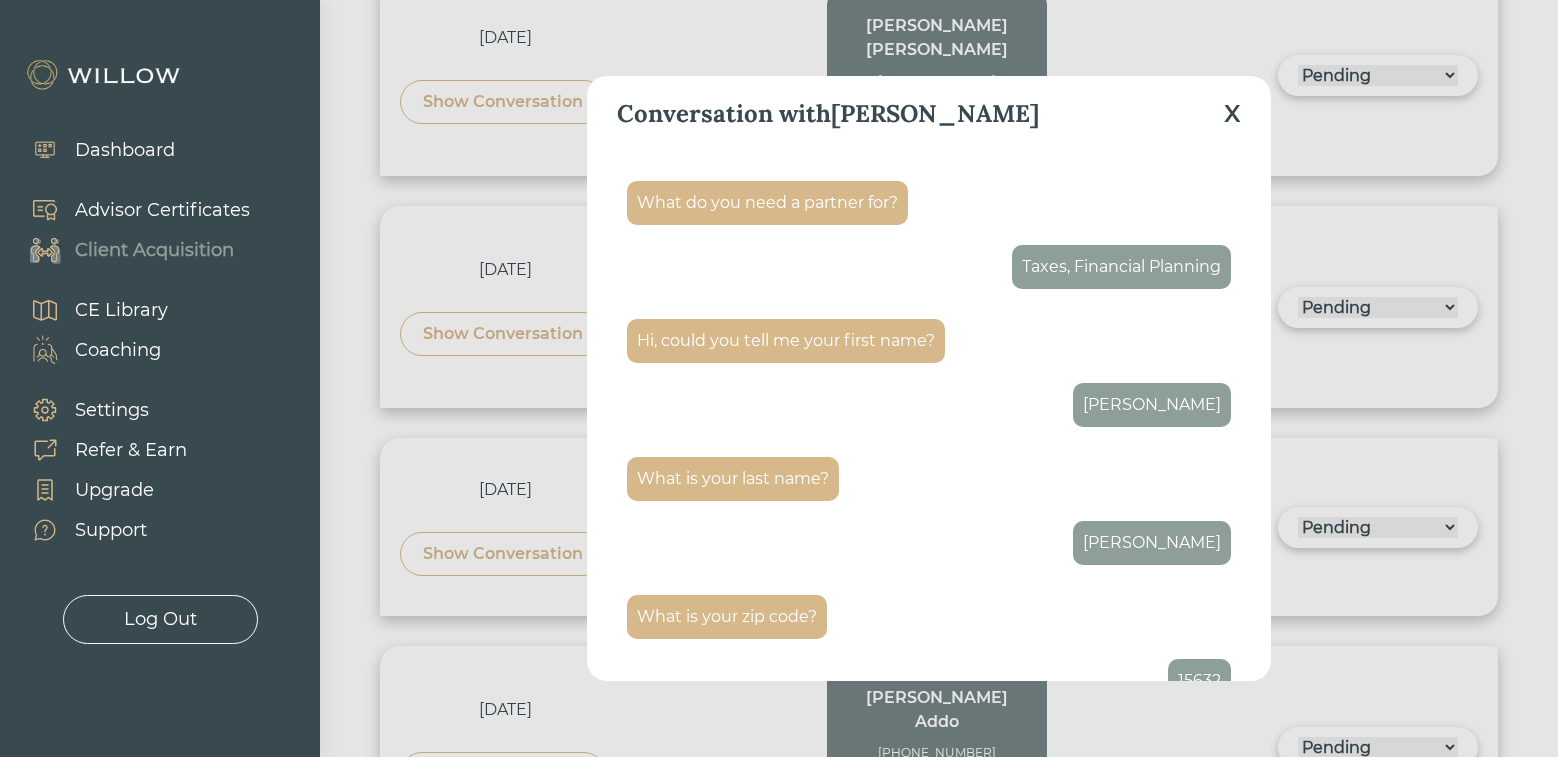 click on "X" at bounding box center (1232, 114) 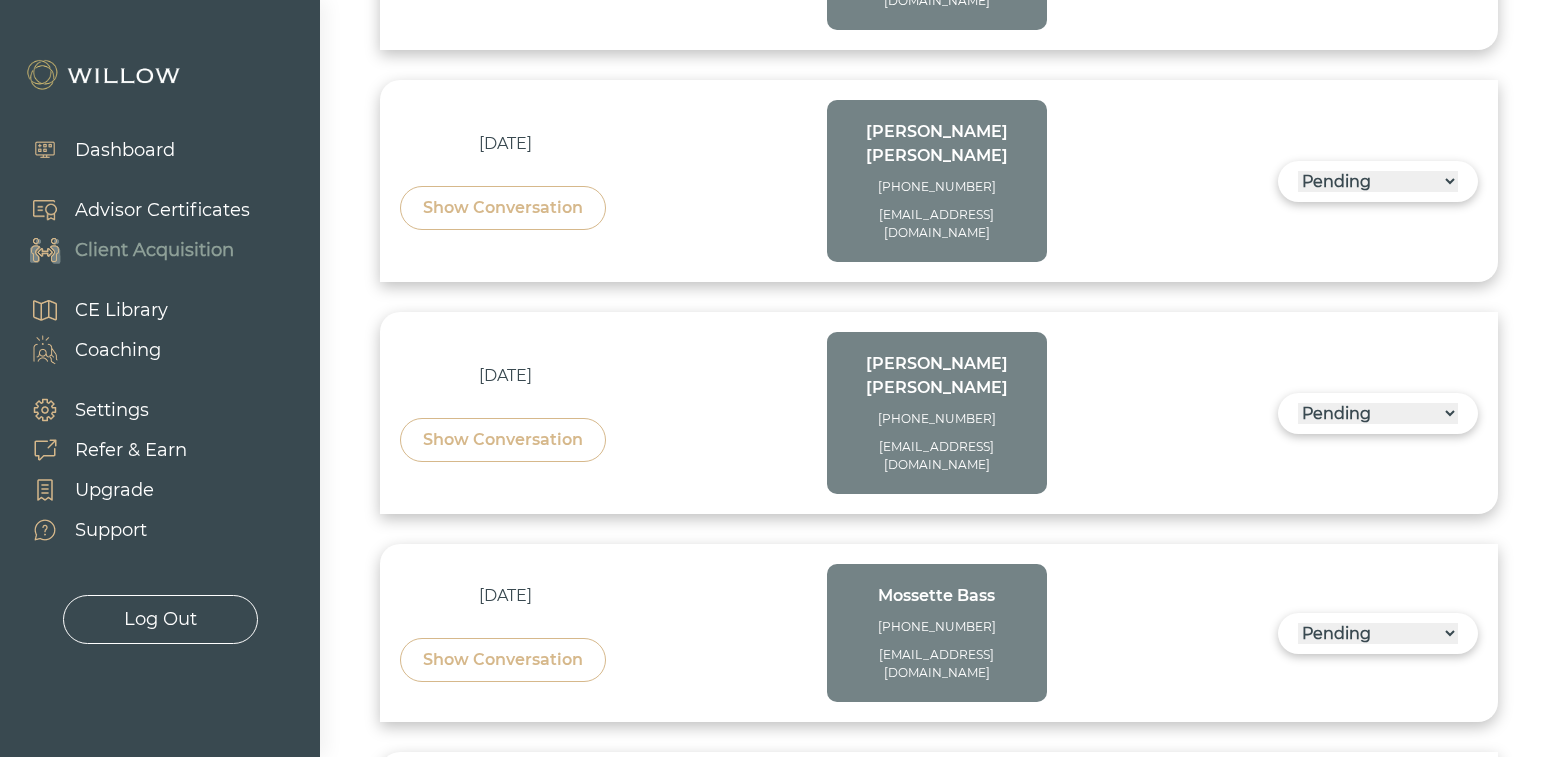 scroll, scrollTop: 2969, scrollLeft: 0, axis: vertical 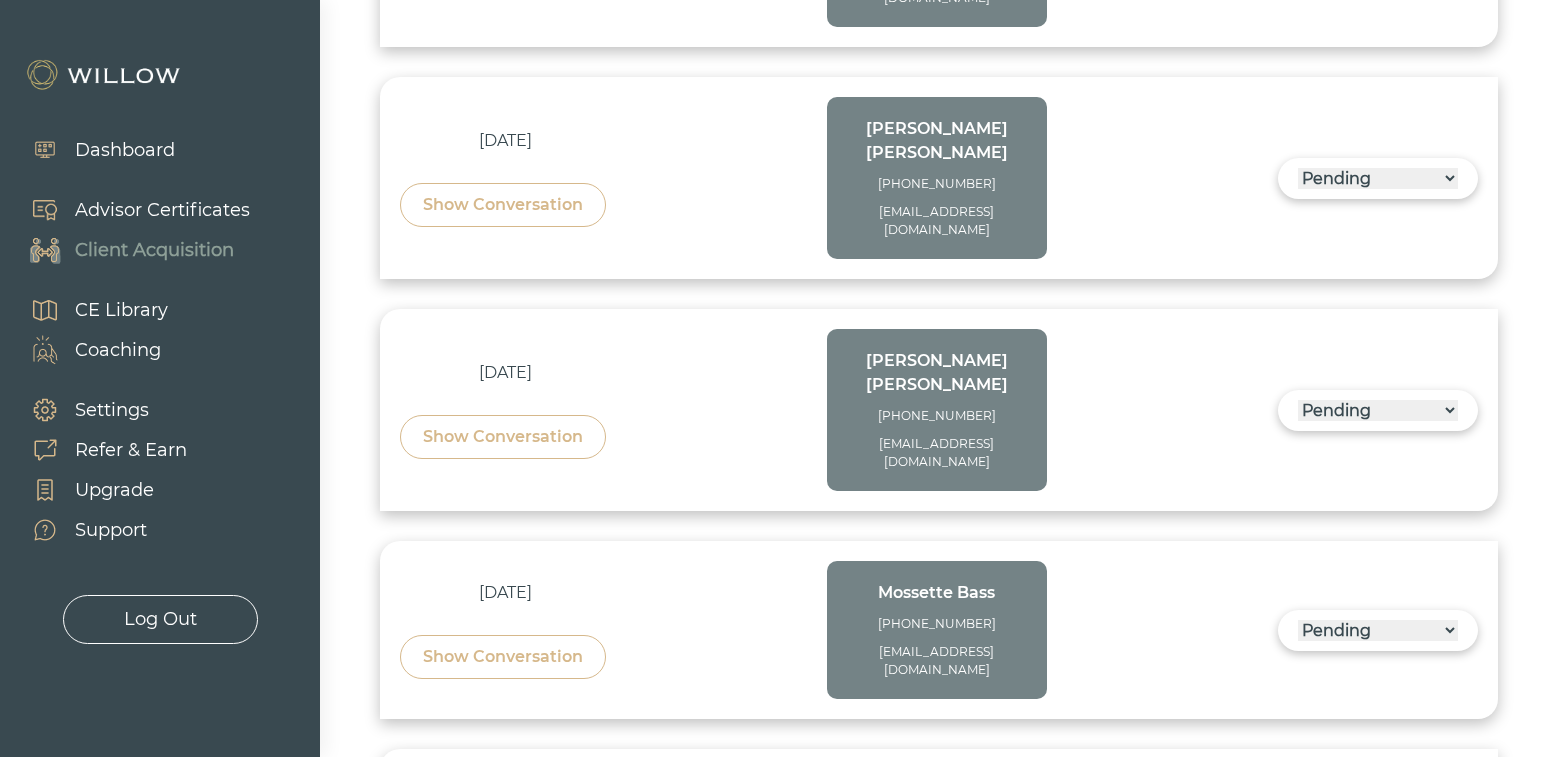click on "Show Conversation" at bounding box center [503, 1127] 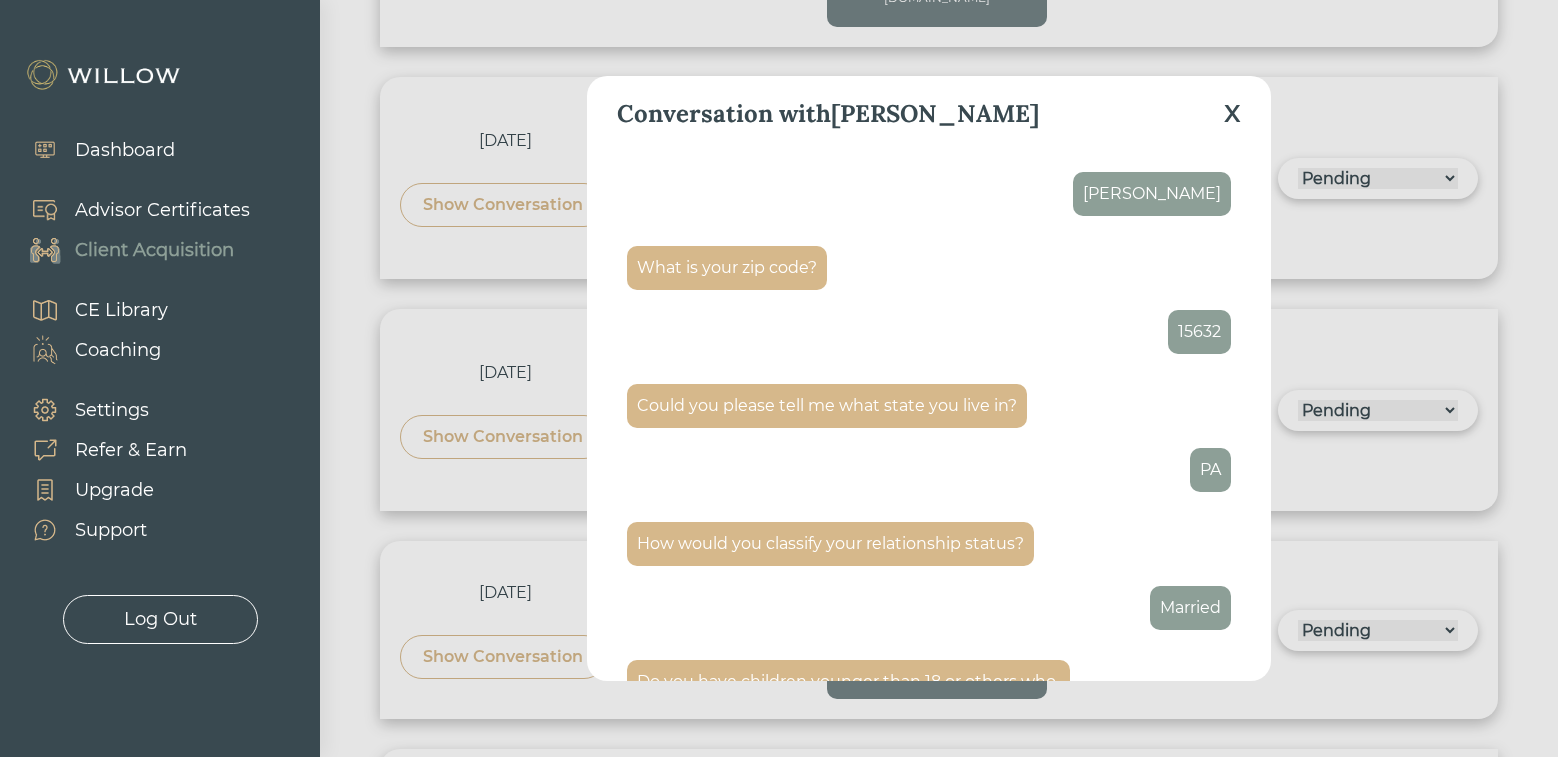 scroll, scrollTop: 343, scrollLeft: 0, axis: vertical 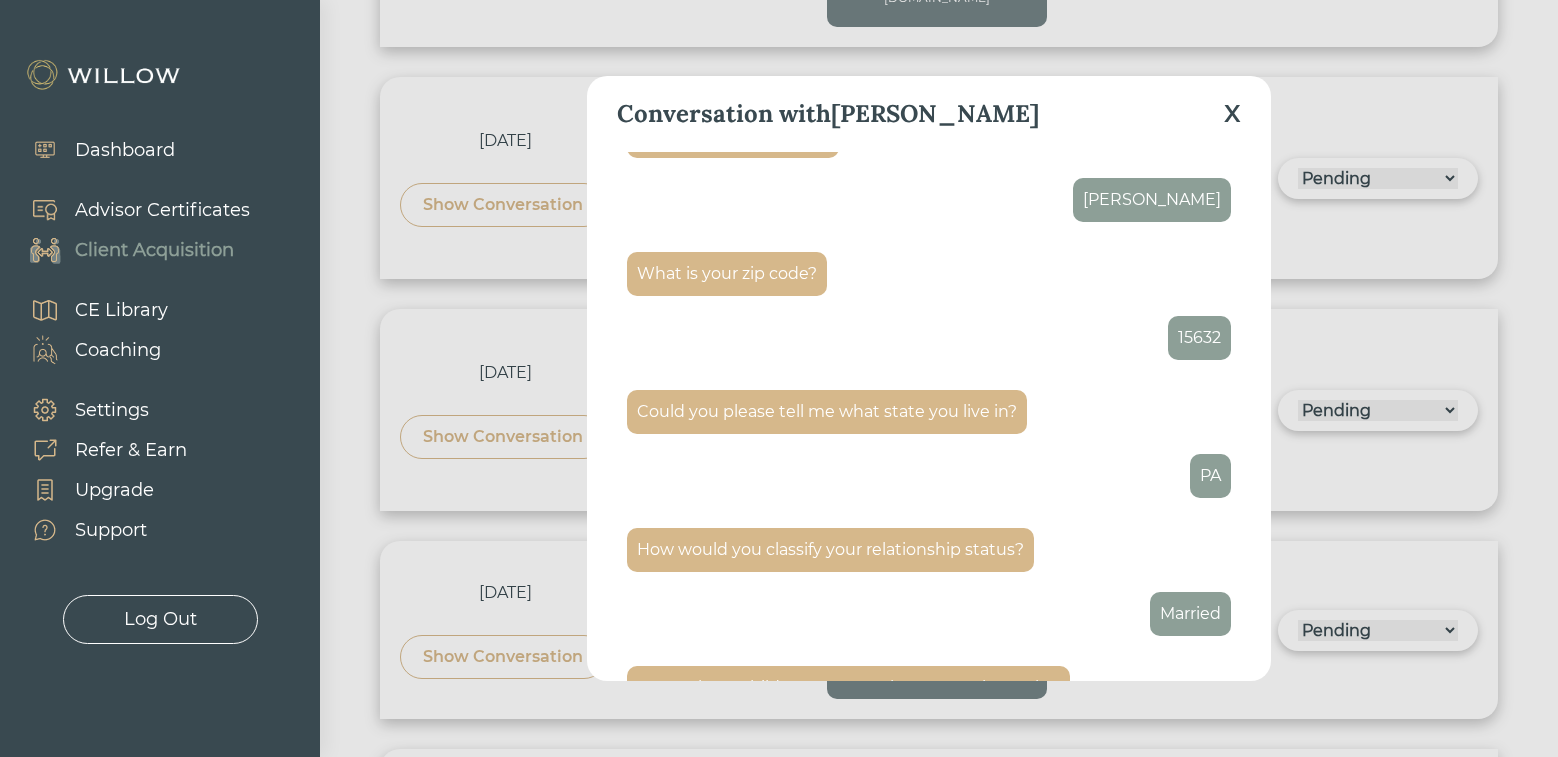 click on "X" at bounding box center [1232, 114] 